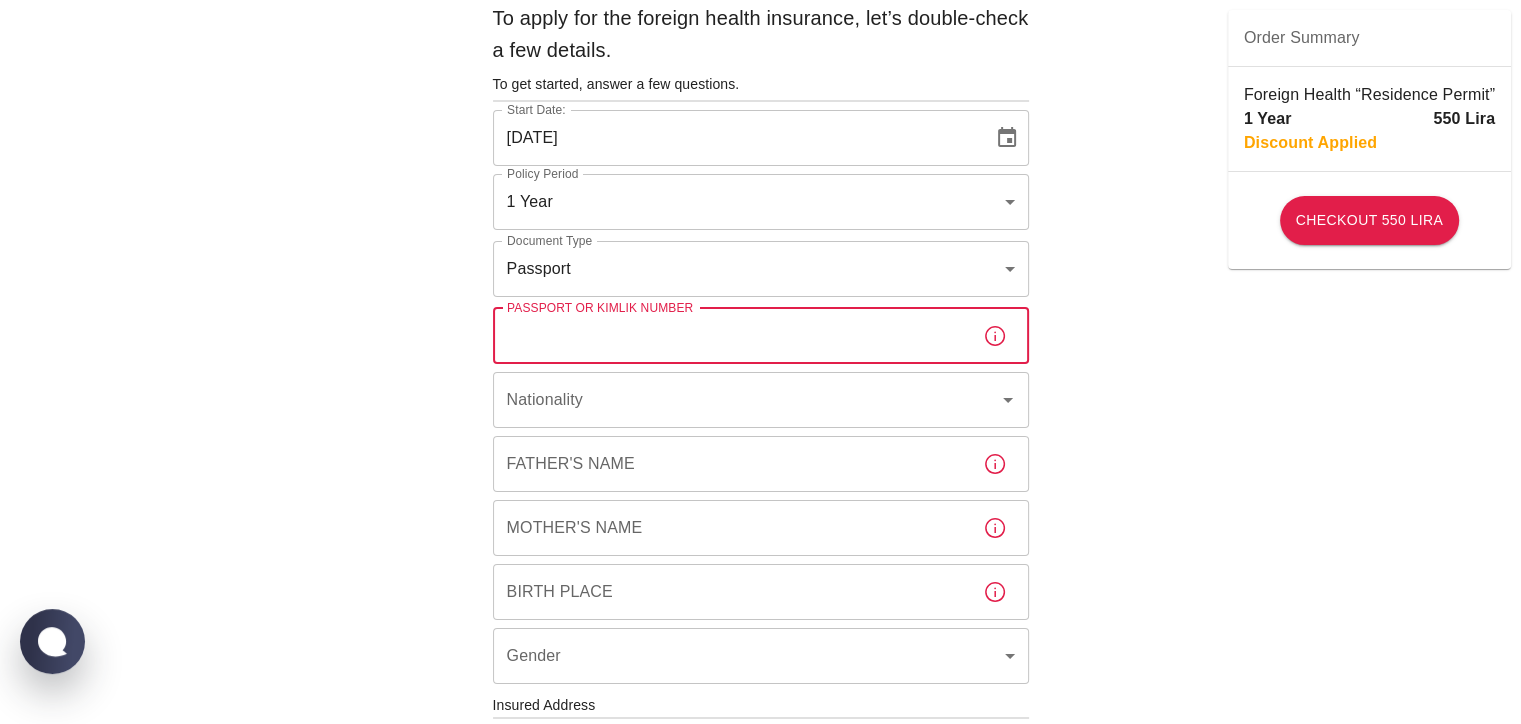 scroll, scrollTop: 72, scrollLeft: 0, axis: vertical 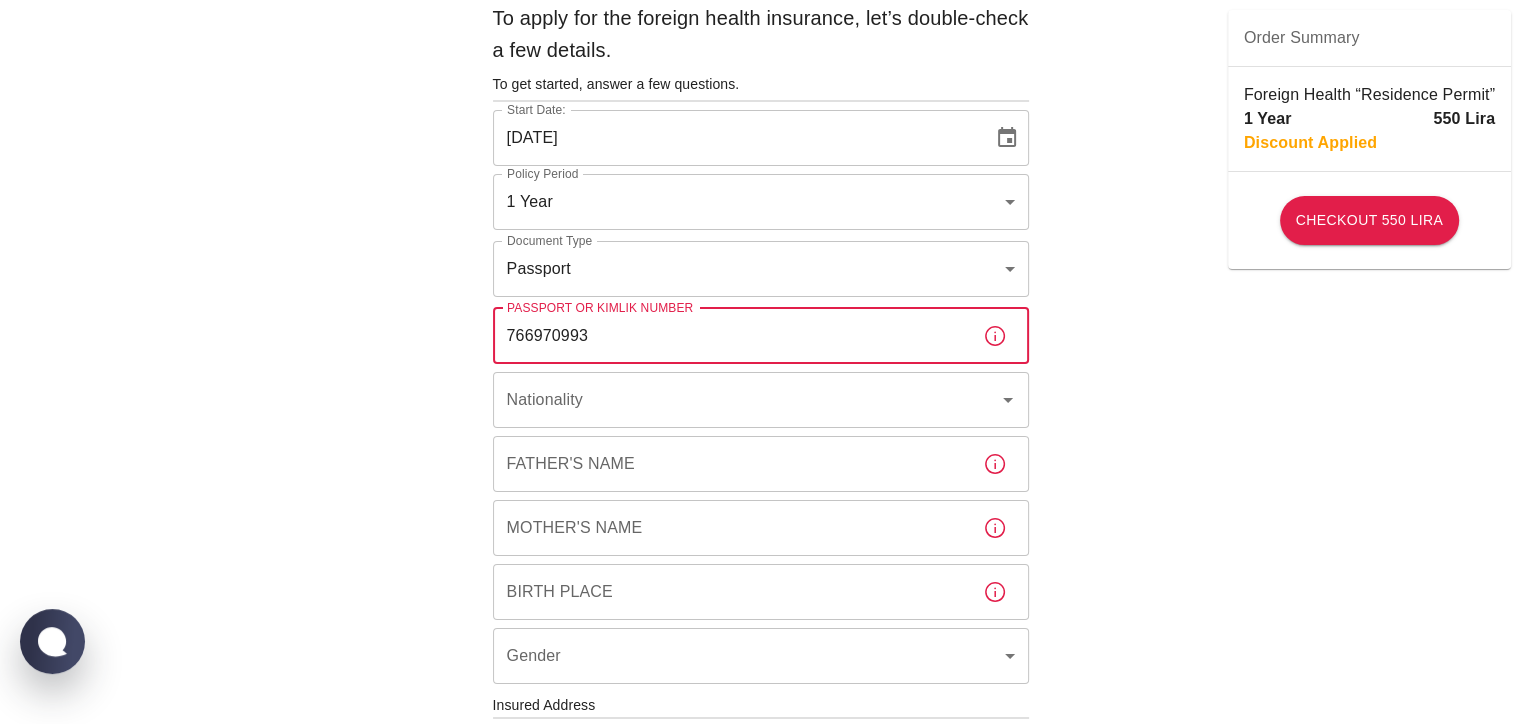 type on "766970993" 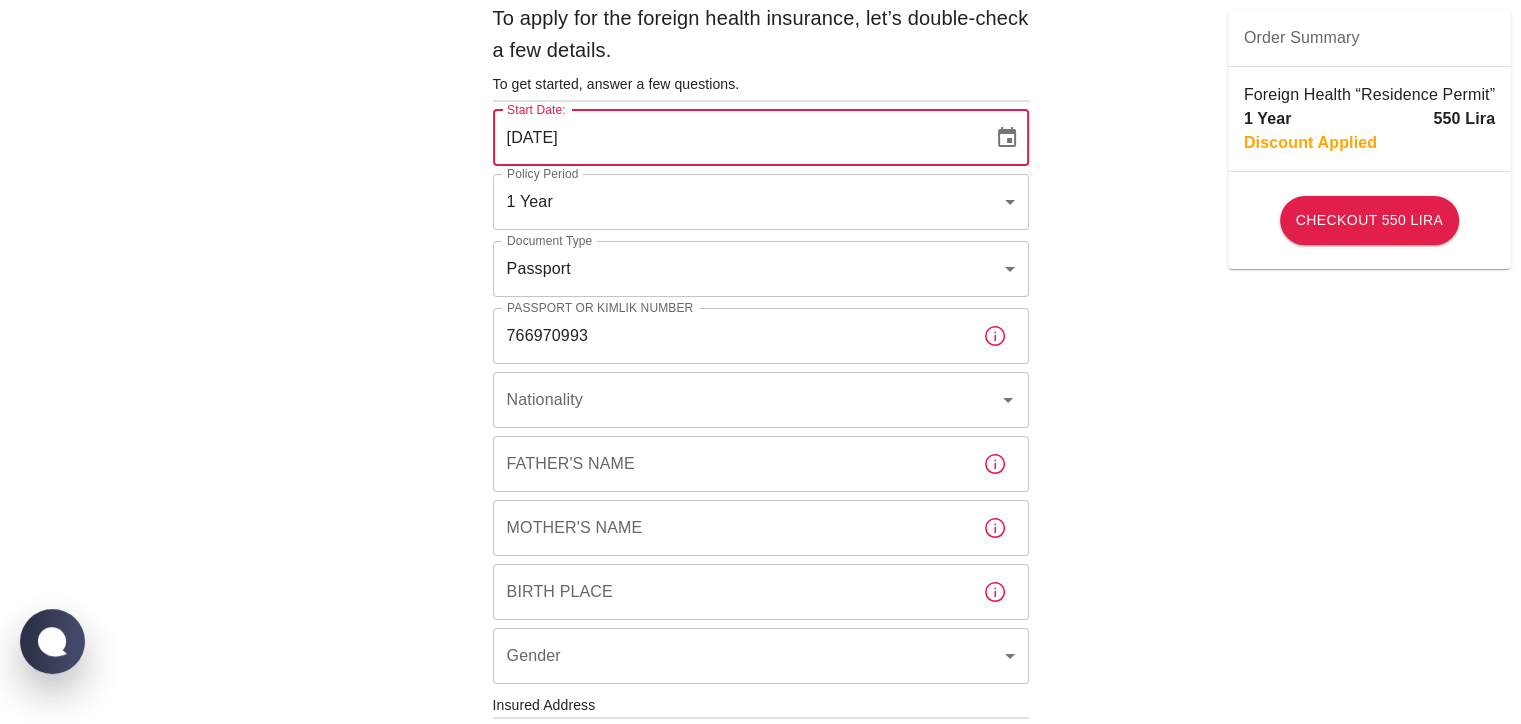 click on "[DATE]" at bounding box center [736, 138] 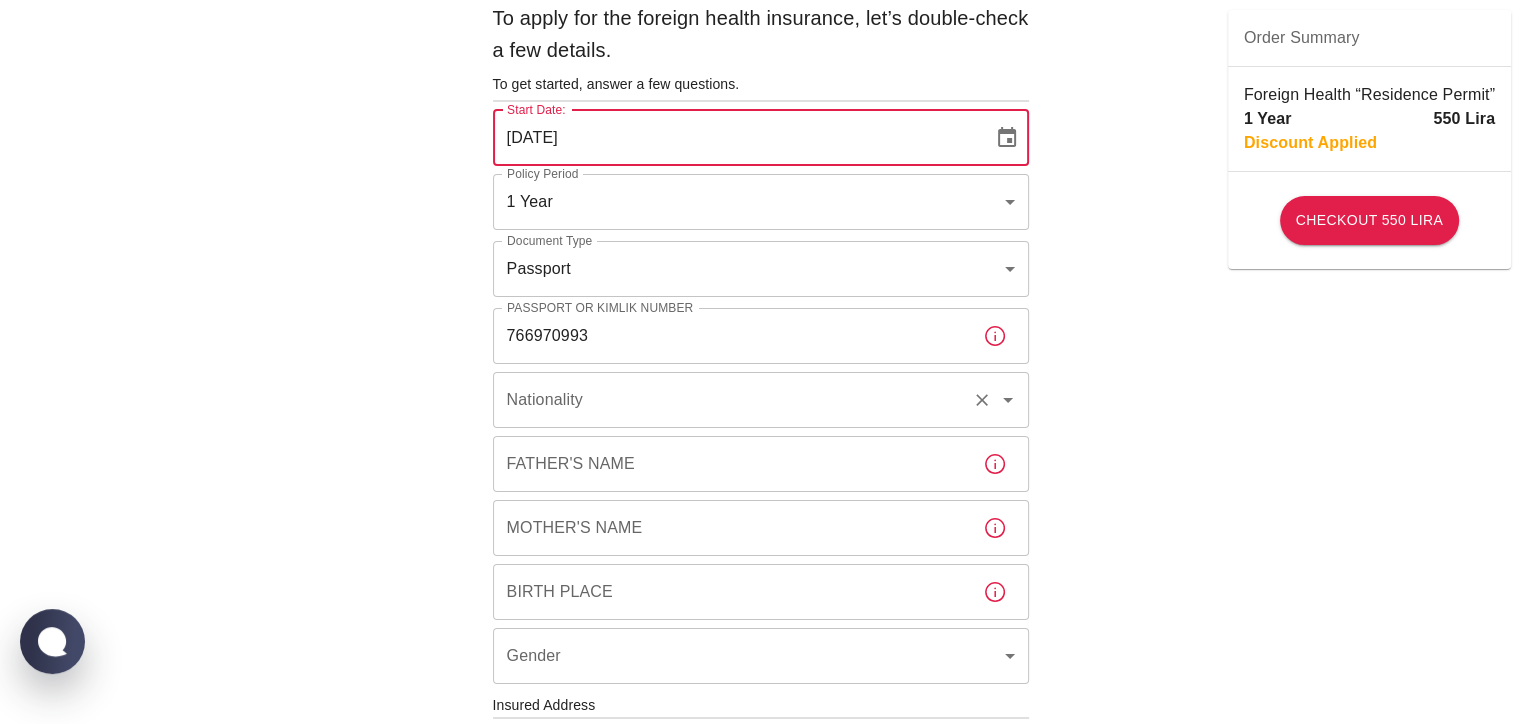 type on "[DATE]" 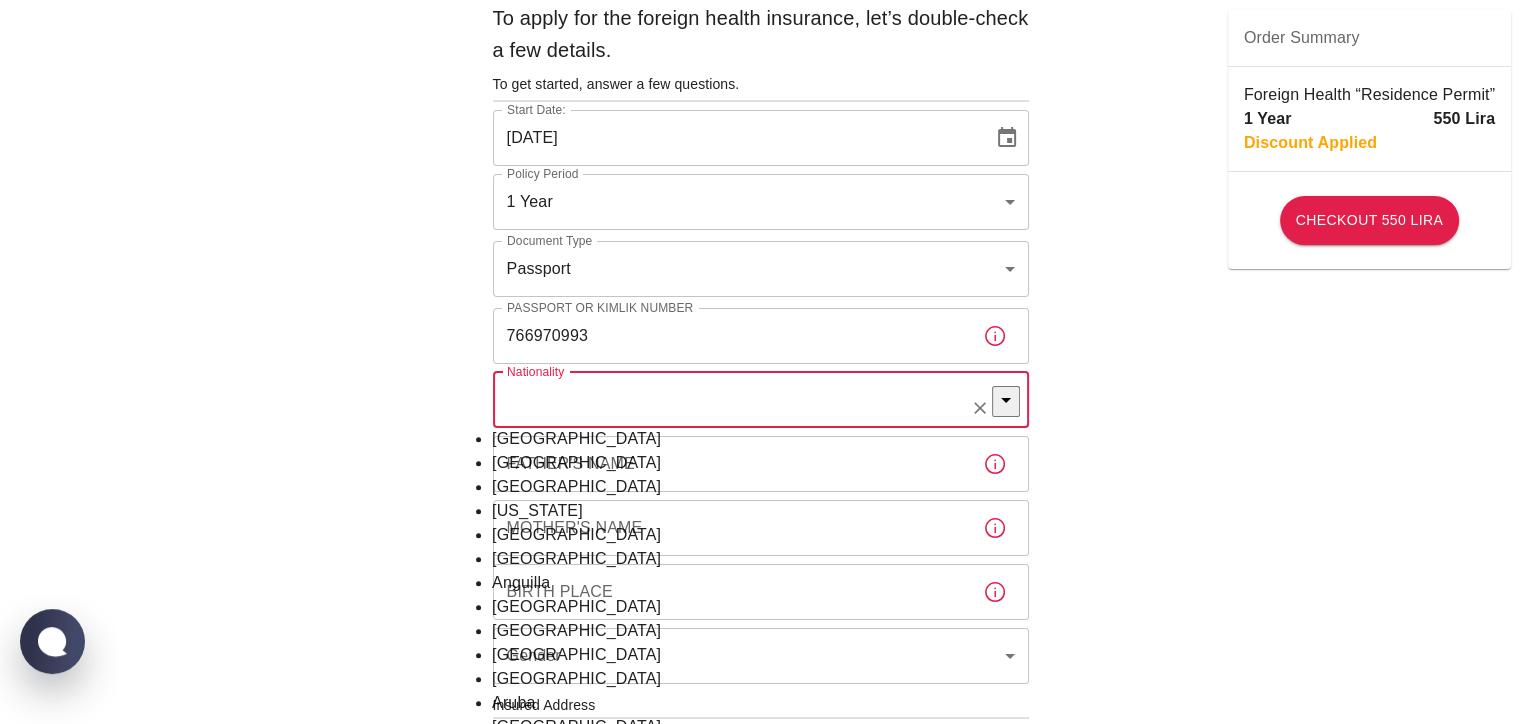 click on "Nationality" at bounding box center [733, 400] 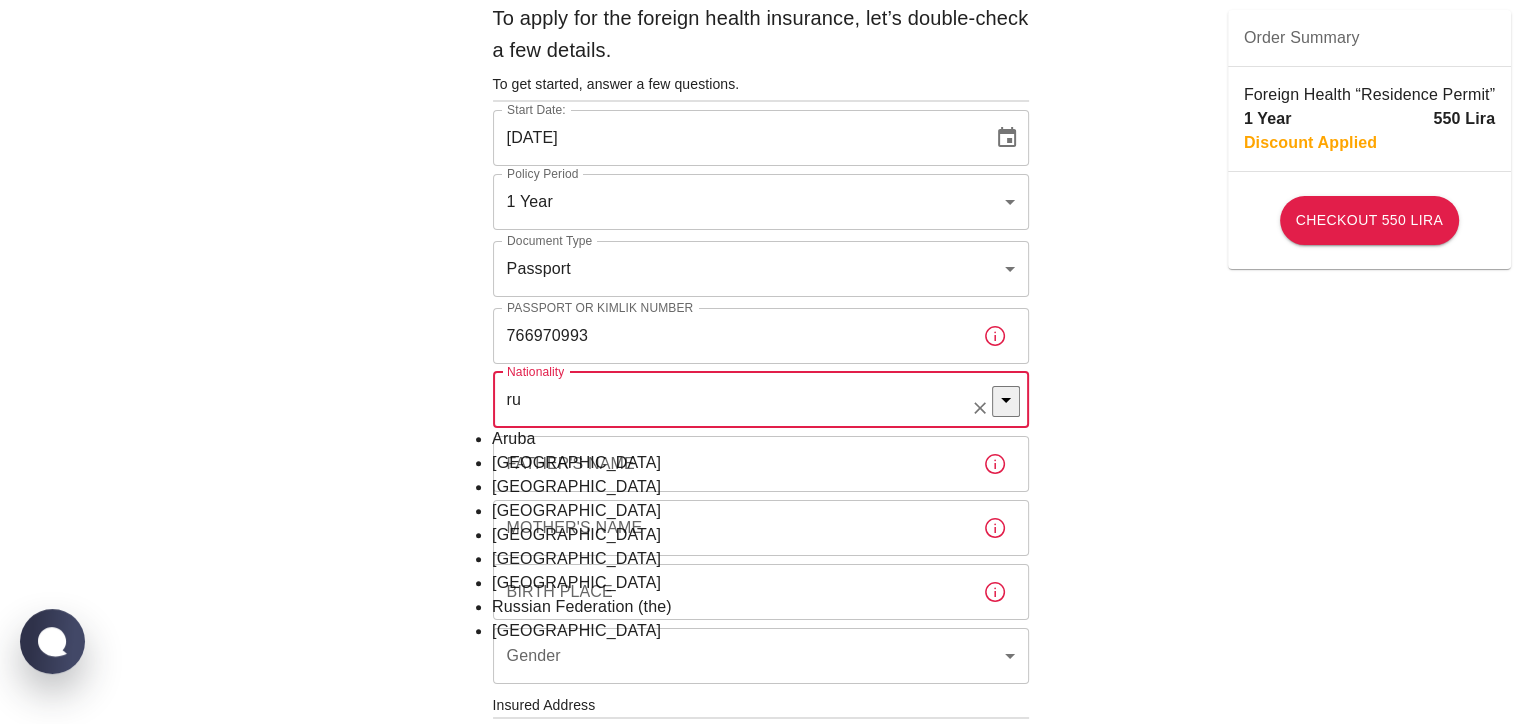 click on "Russian Federation (the)" at bounding box center (760, 607) 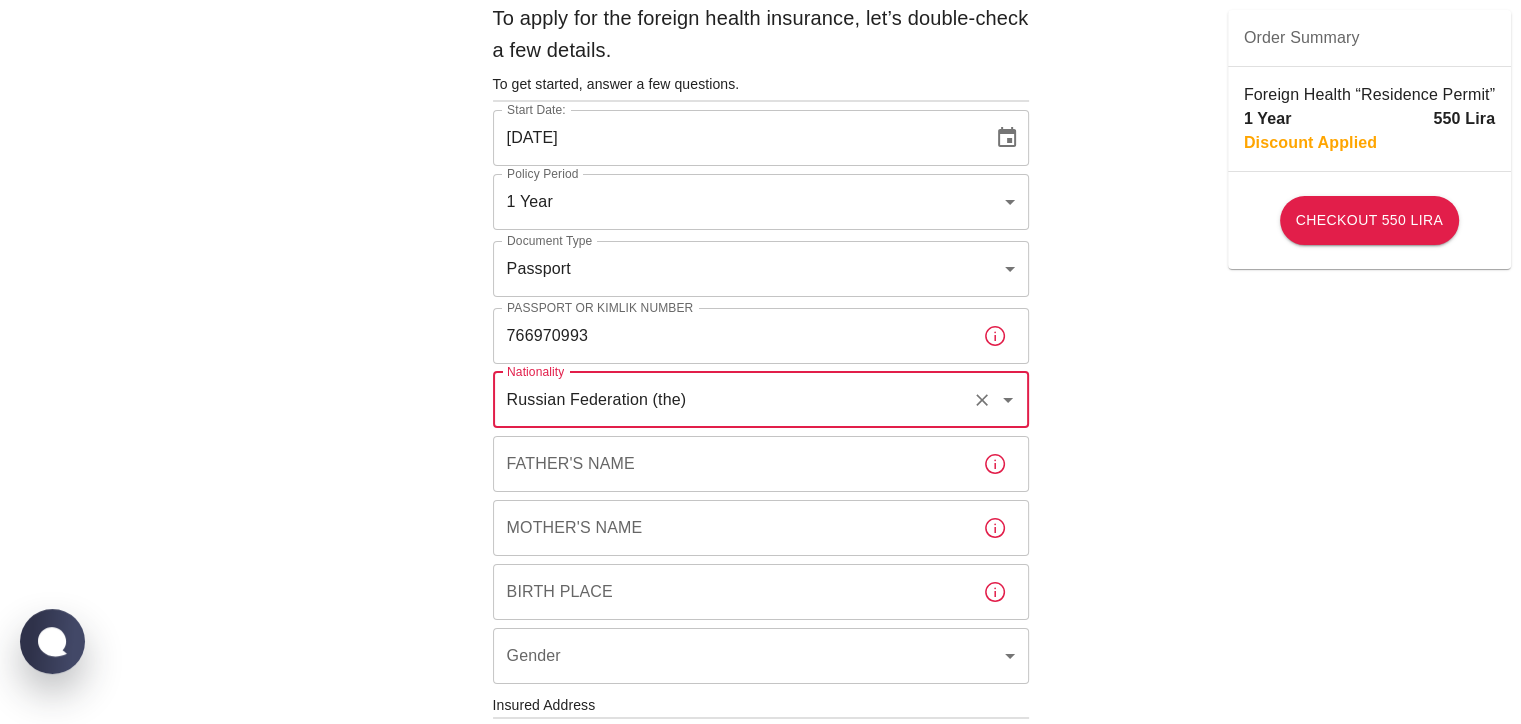 type on "Russian Federation (the)" 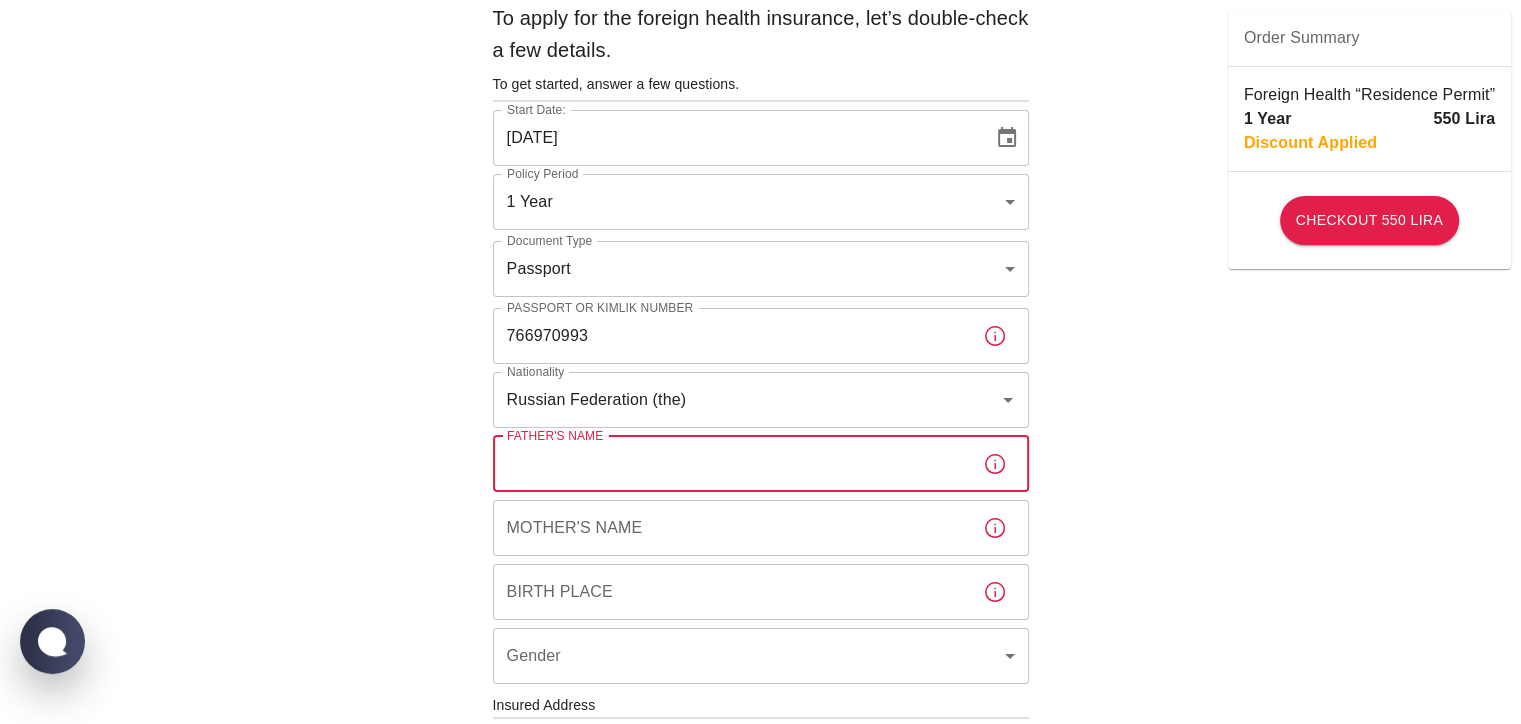 click on "Father's Name" at bounding box center (730, 464) 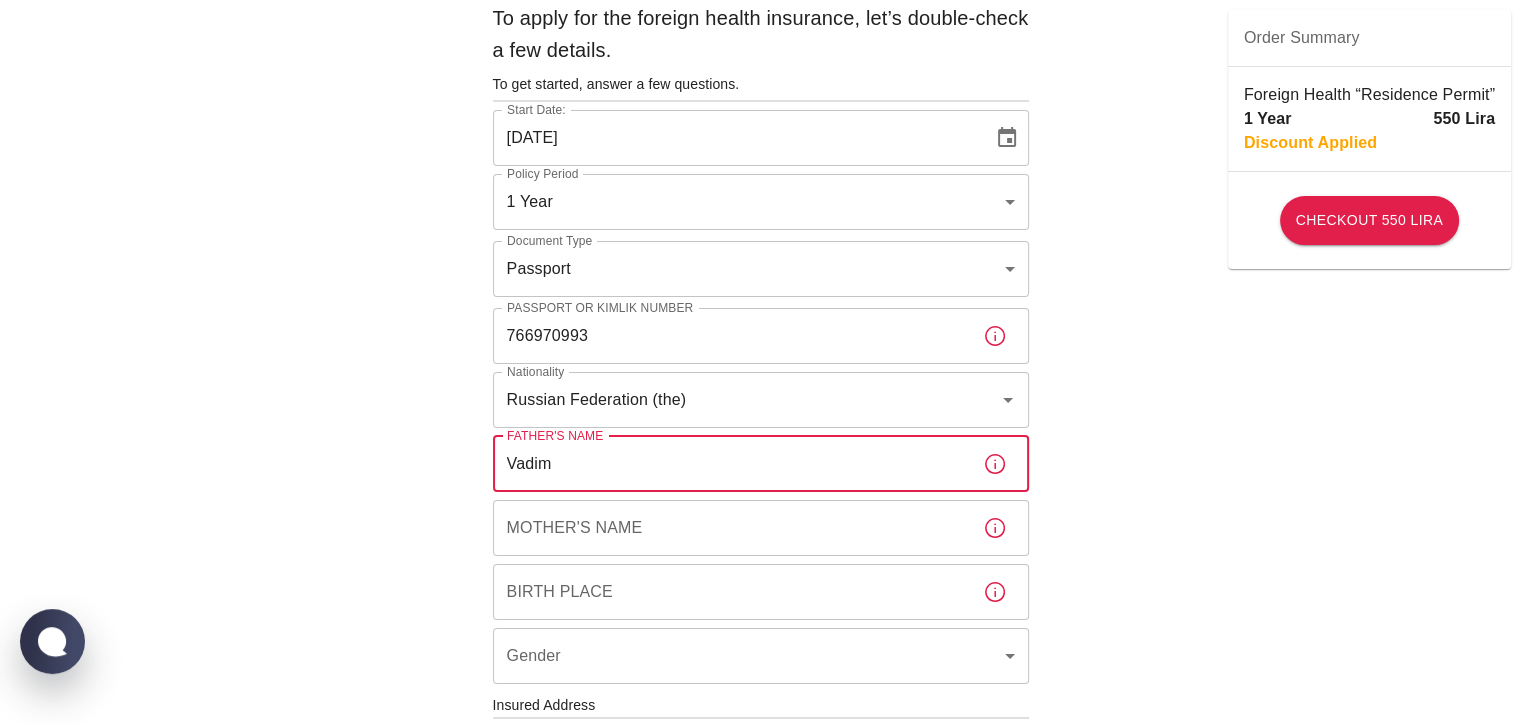 type on "Vadim" 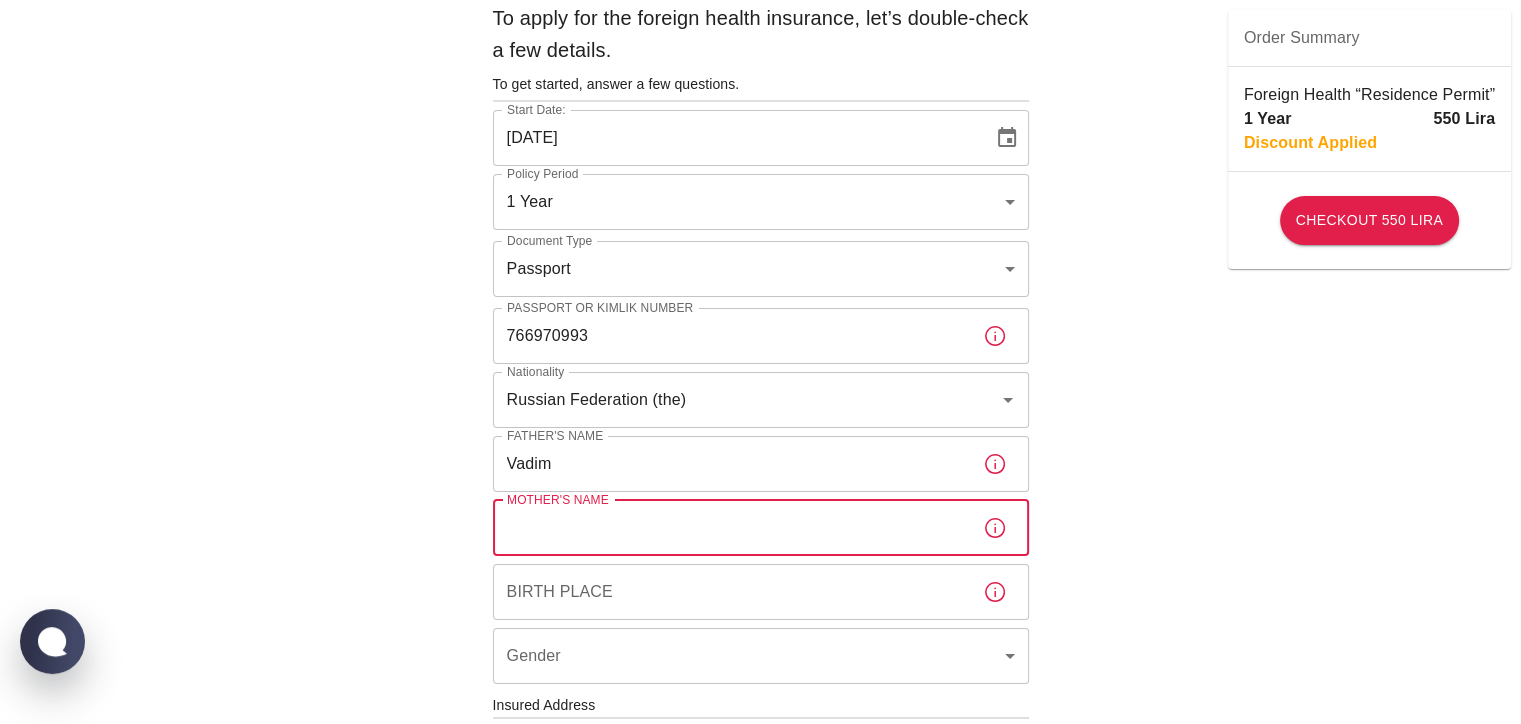 click on "Mother's Name" at bounding box center (730, 528) 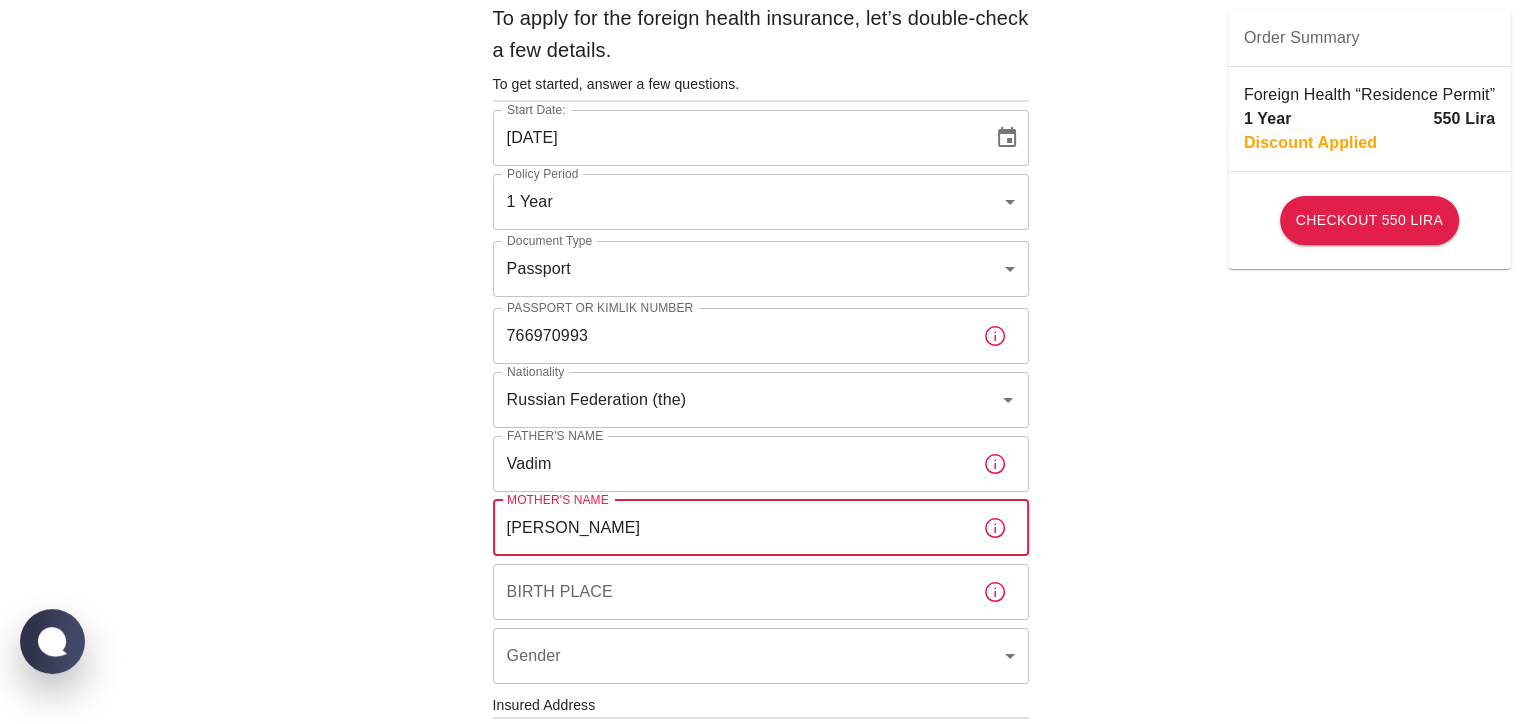 type on "[PERSON_NAME]" 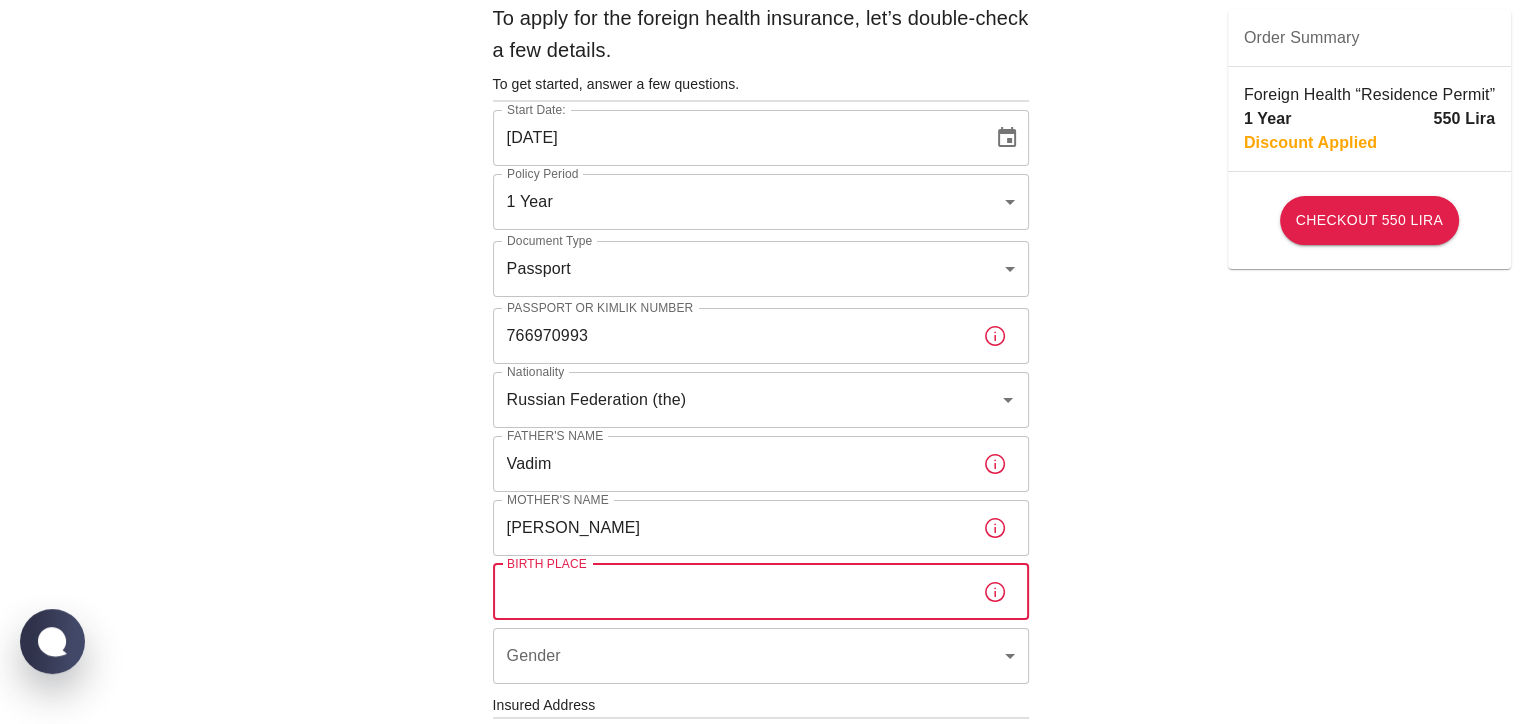 click on "Birth Place" at bounding box center (730, 592) 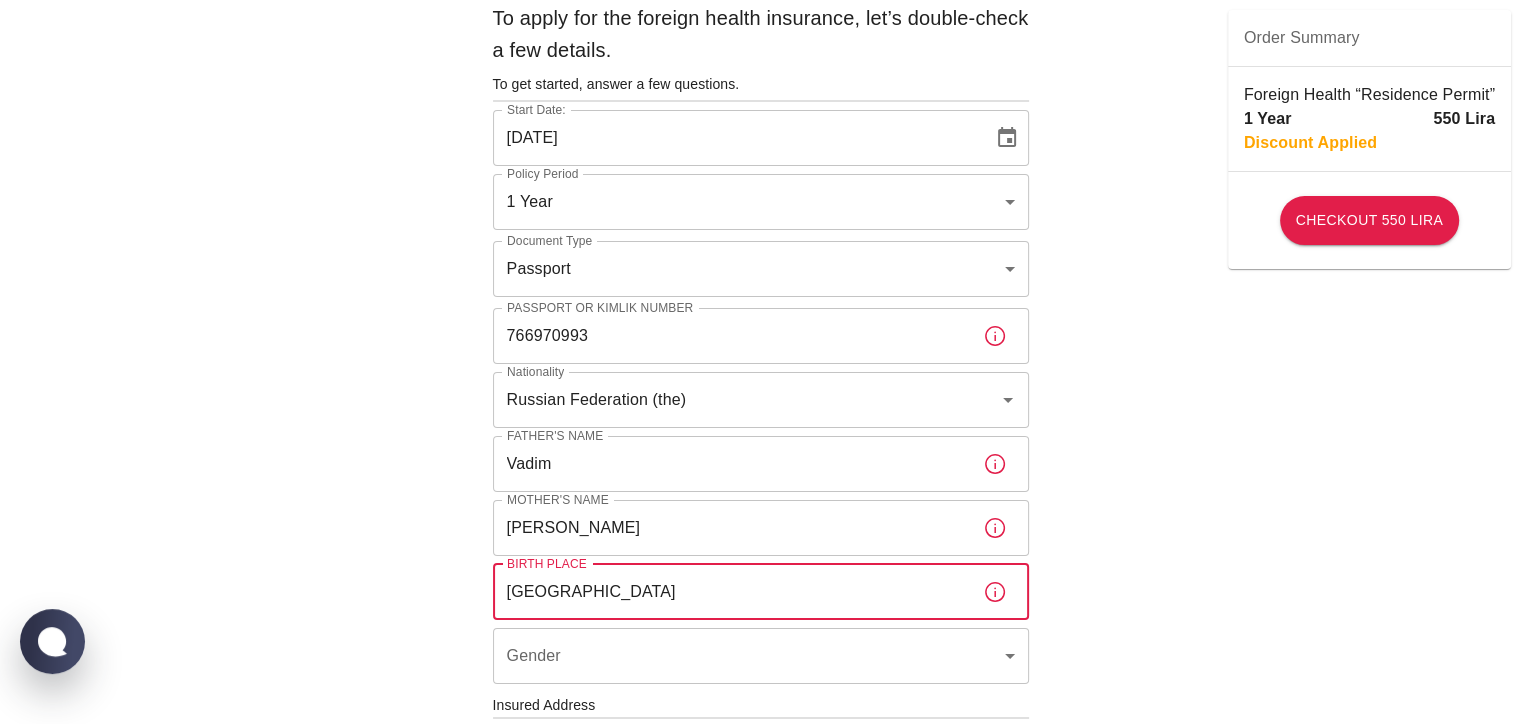 scroll, scrollTop: 191, scrollLeft: 0, axis: vertical 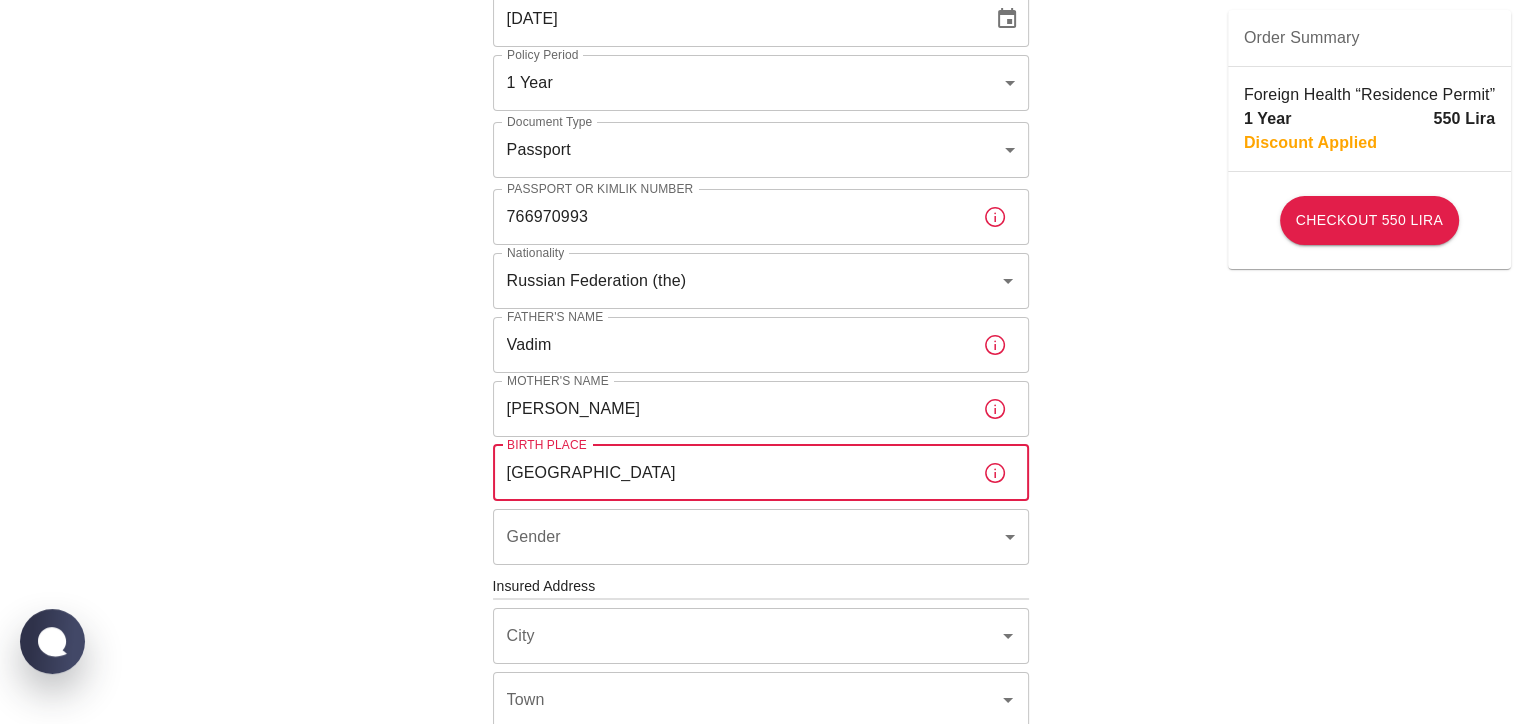 type on "[GEOGRAPHIC_DATA]" 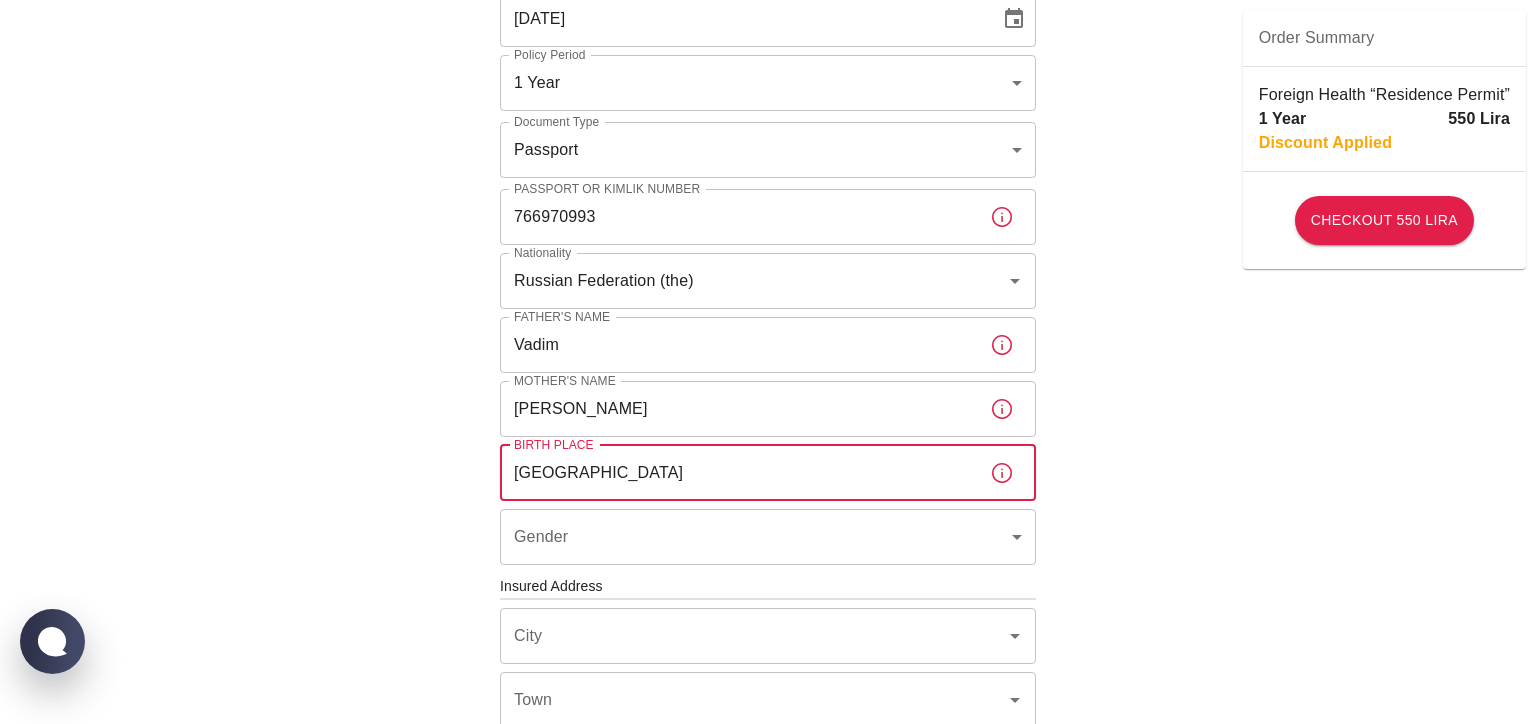 click on "To apply for the foreign health insurance, let’s double-check a few details. To get started, answer a few questions. Start Date: [DATE] Start Date: Policy Period 1 Year b7343ef8-d55e-4554-96a8-76e30347e985 Policy Period Document Type Passport passport Document Type Passport or Kimlik Number [PASSPORT] Passport or Kimlik Number Nationality [DEMOGRAPHIC_DATA] (the) Nationality Father's Name [PERSON_NAME] Father's Name Mother's Name [PERSON_NAME] Mother's Name Birth Place [DEMOGRAPHIC_DATA] Birth Place Gender ​ Gender Insured Address City City Town Town Neighborhood [GEOGRAPHIC_DATA] Number Apartment Number Apartment Number EFT Credit Card I have read and accept the  Privacy Policy and User Agreement I have read and accept the  Clarification Text I agree to recieve E-mail and SMS about this offer and campaigns. Order Summary Foreign Health “Residence Permit” 1 Year 550 Lira Discount Applied Checkout 550 Lira Checkout 550 Lira
WhatsApp Chat with us" at bounding box center (768, 584) 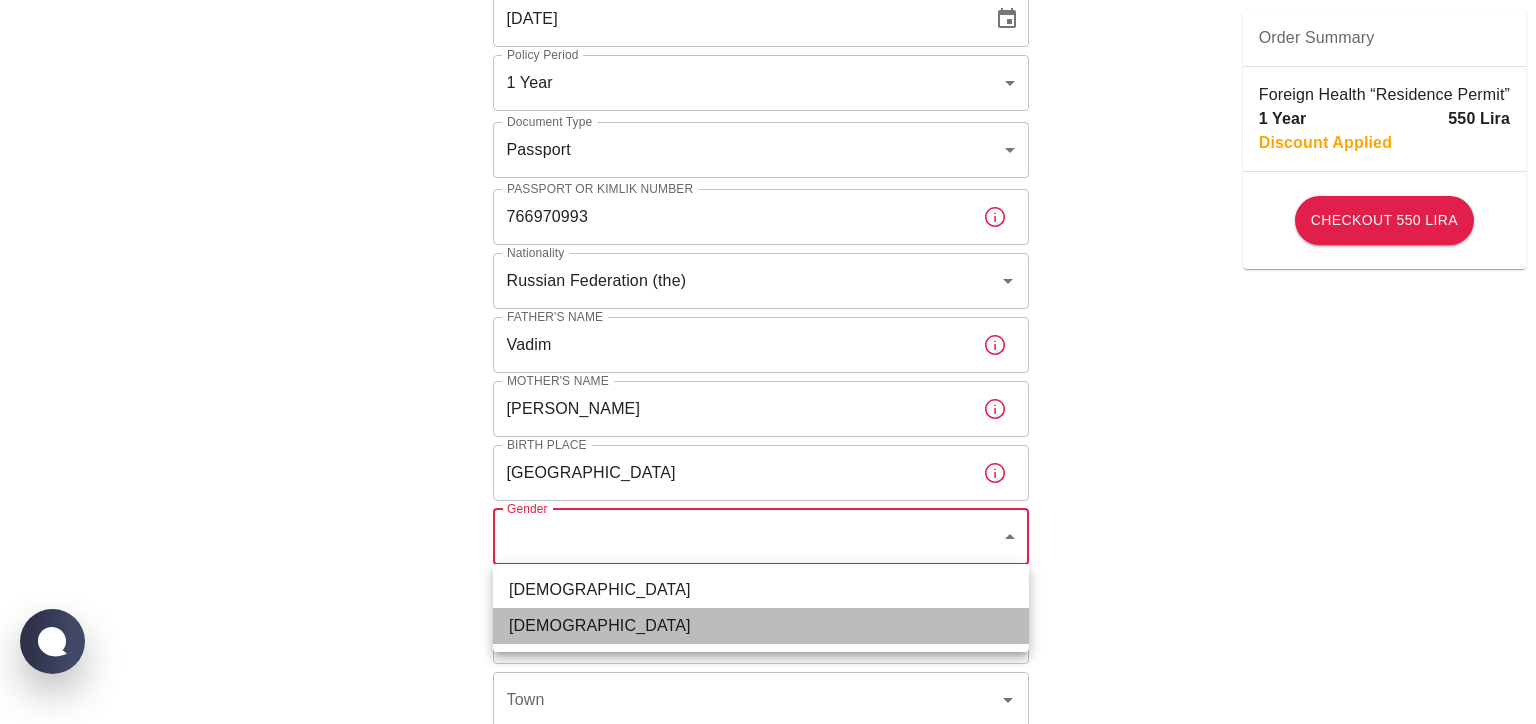 click on "[DEMOGRAPHIC_DATA]" at bounding box center [761, 626] 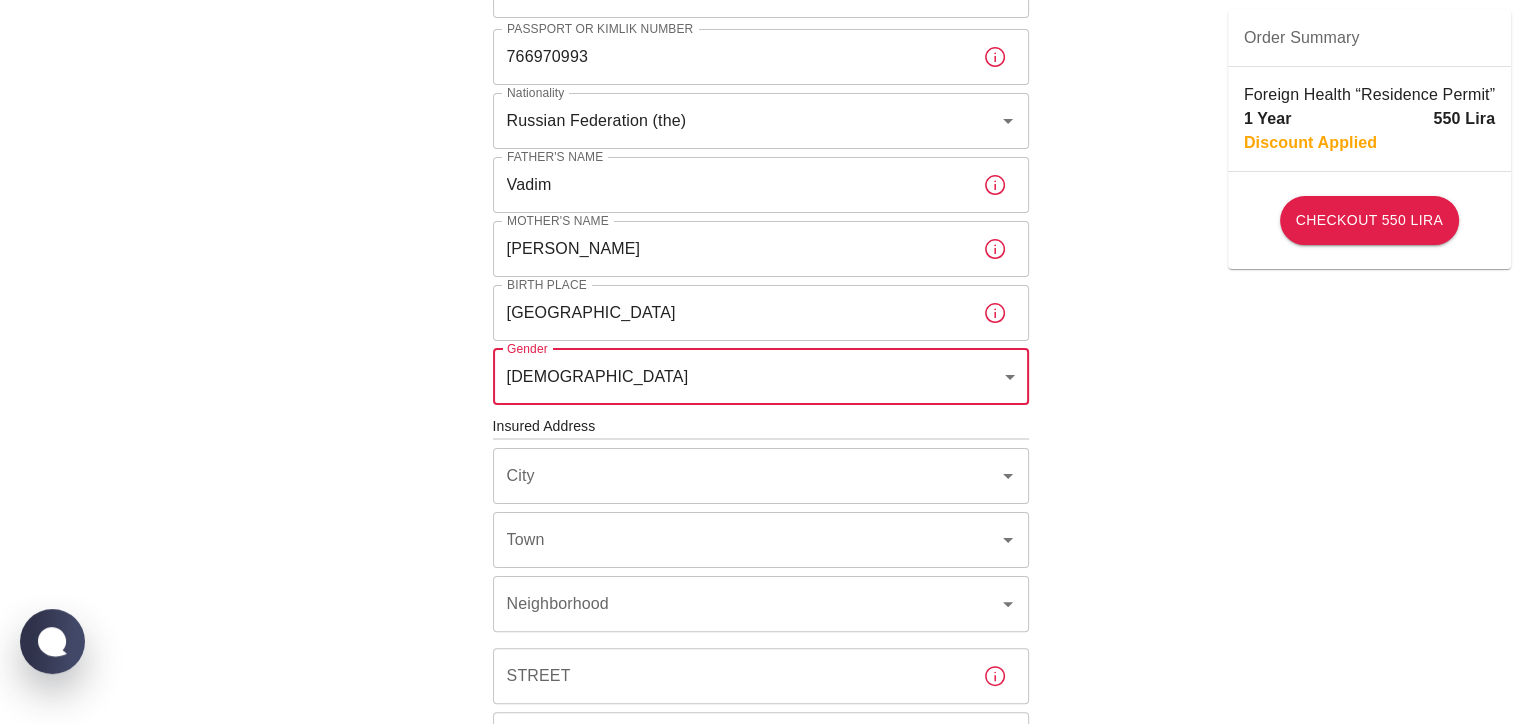 scroll, scrollTop: 334, scrollLeft: 0, axis: vertical 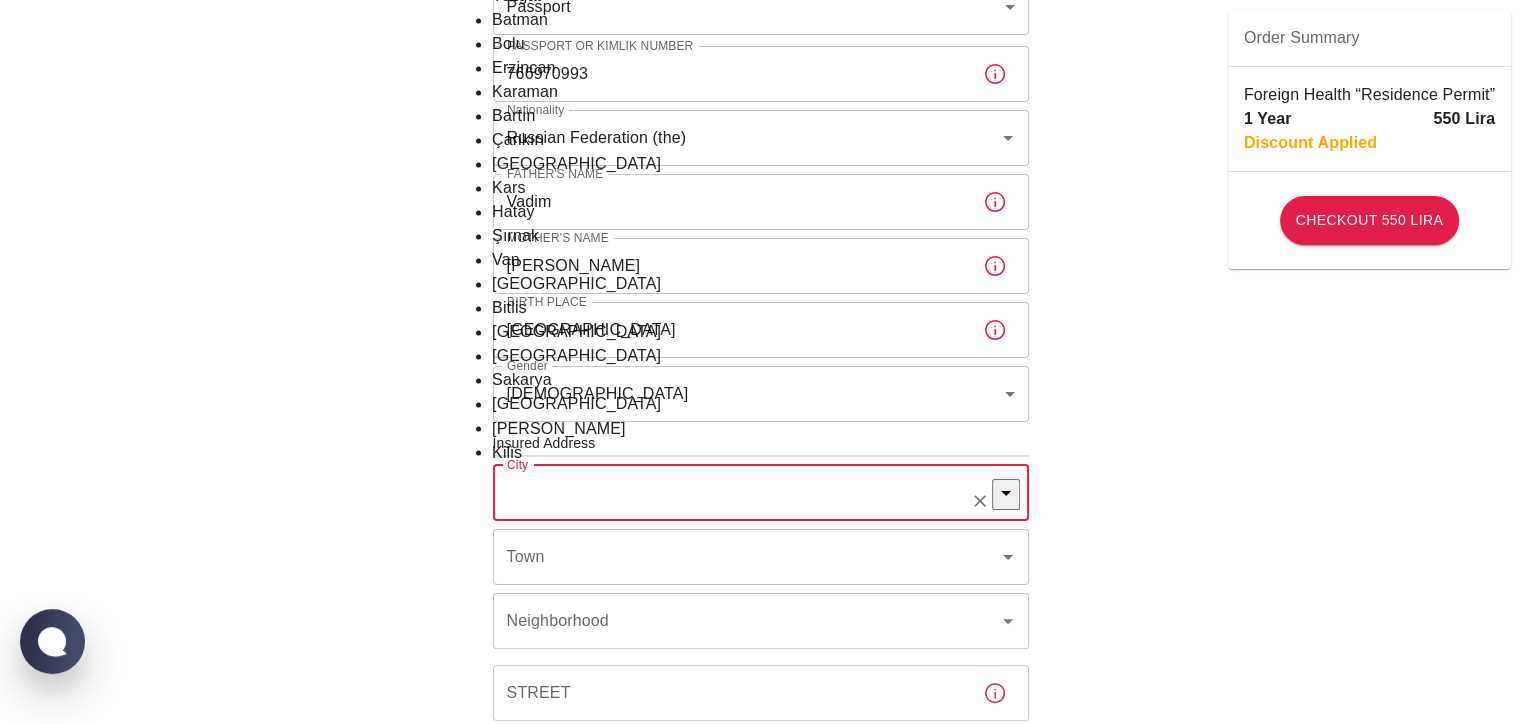 click on "City" at bounding box center [733, 493] 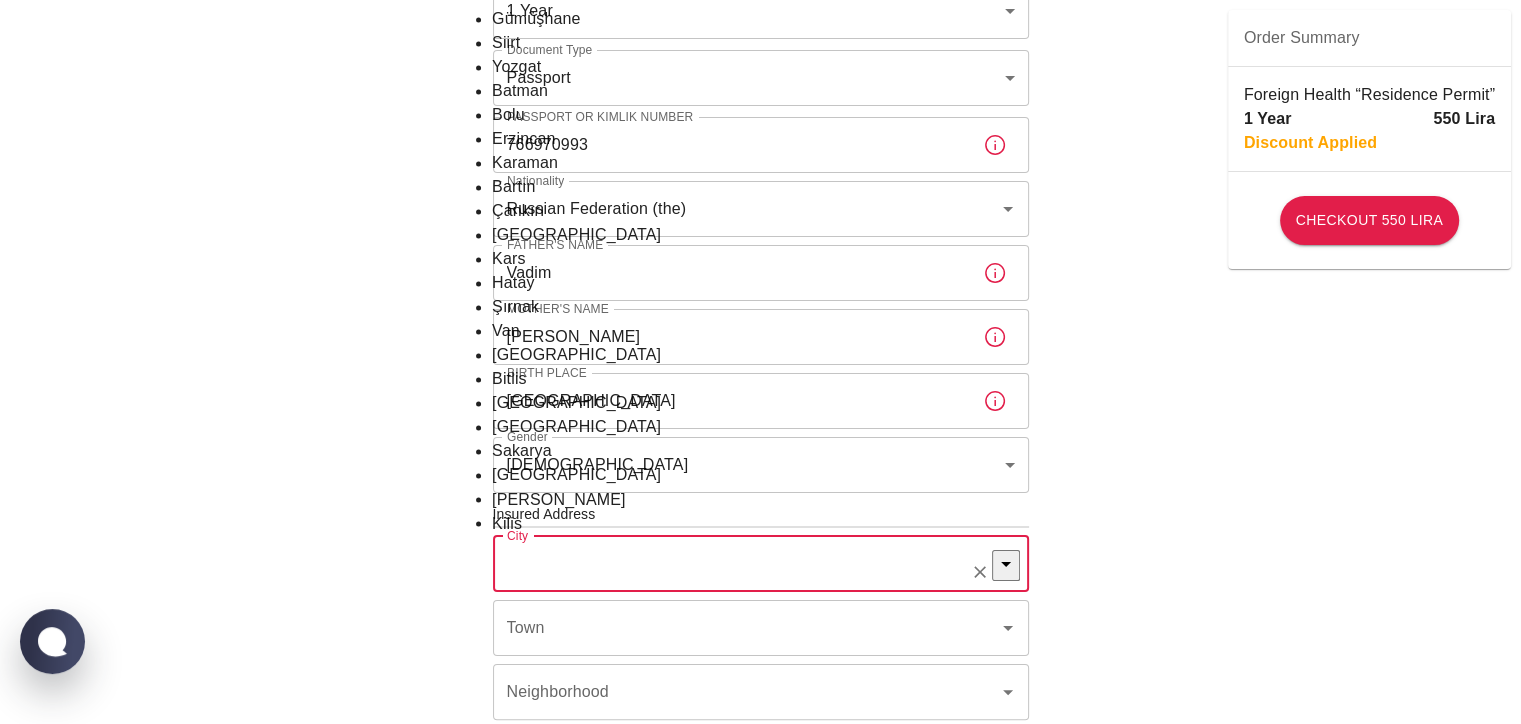 scroll, scrollTop: 320, scrollLeft: 0, axis: vertical 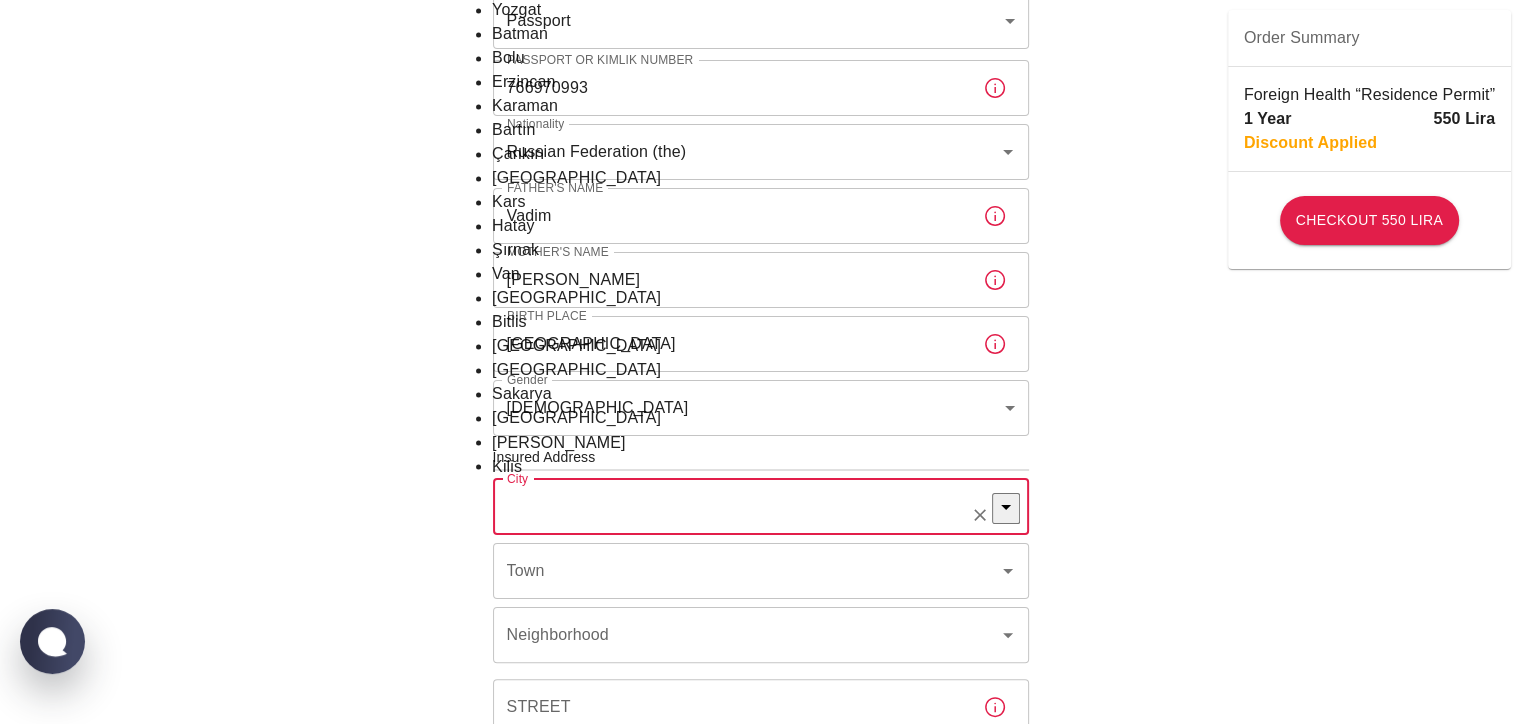 click on "[GEOGRAPHIC_DATA]" at bounding box center (760, -1142) 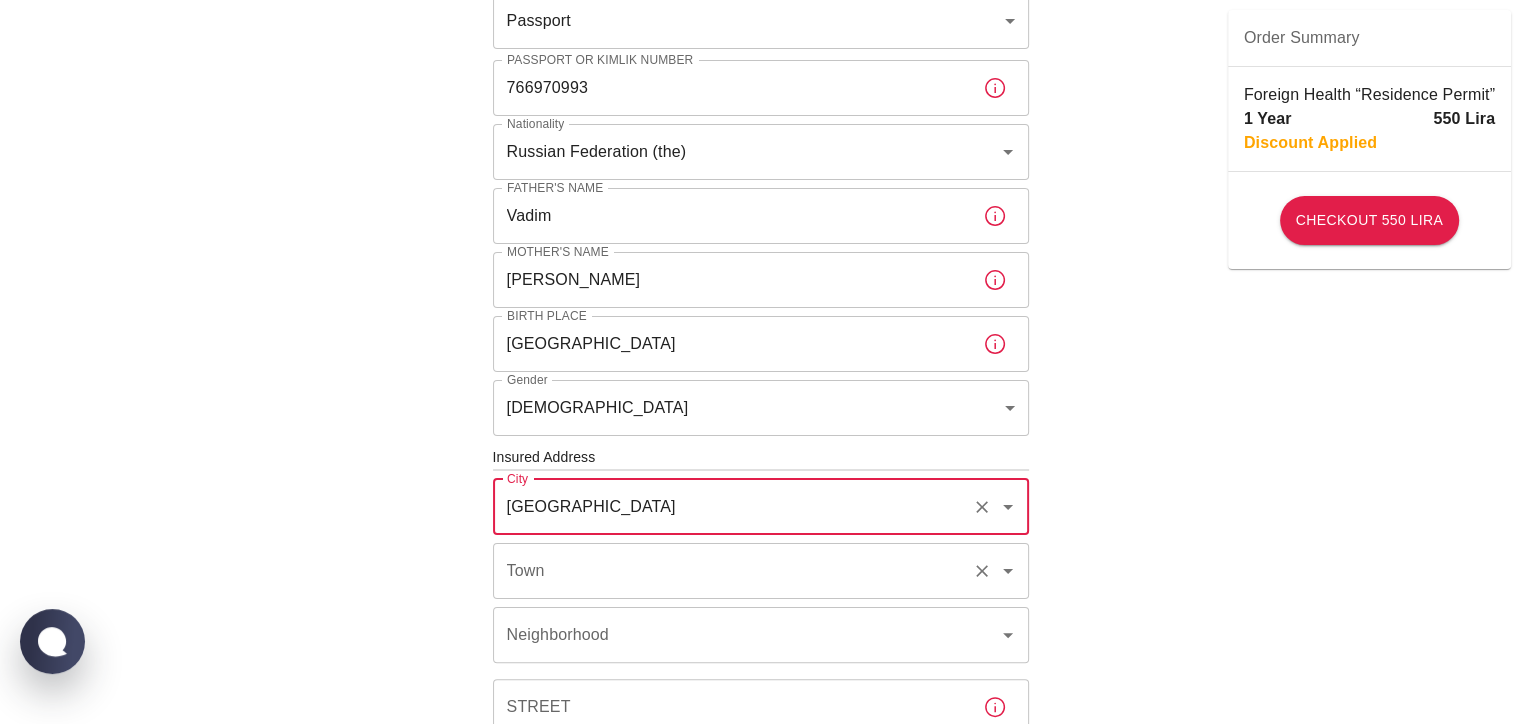 click on "Town" at bounding box center [733, 571] 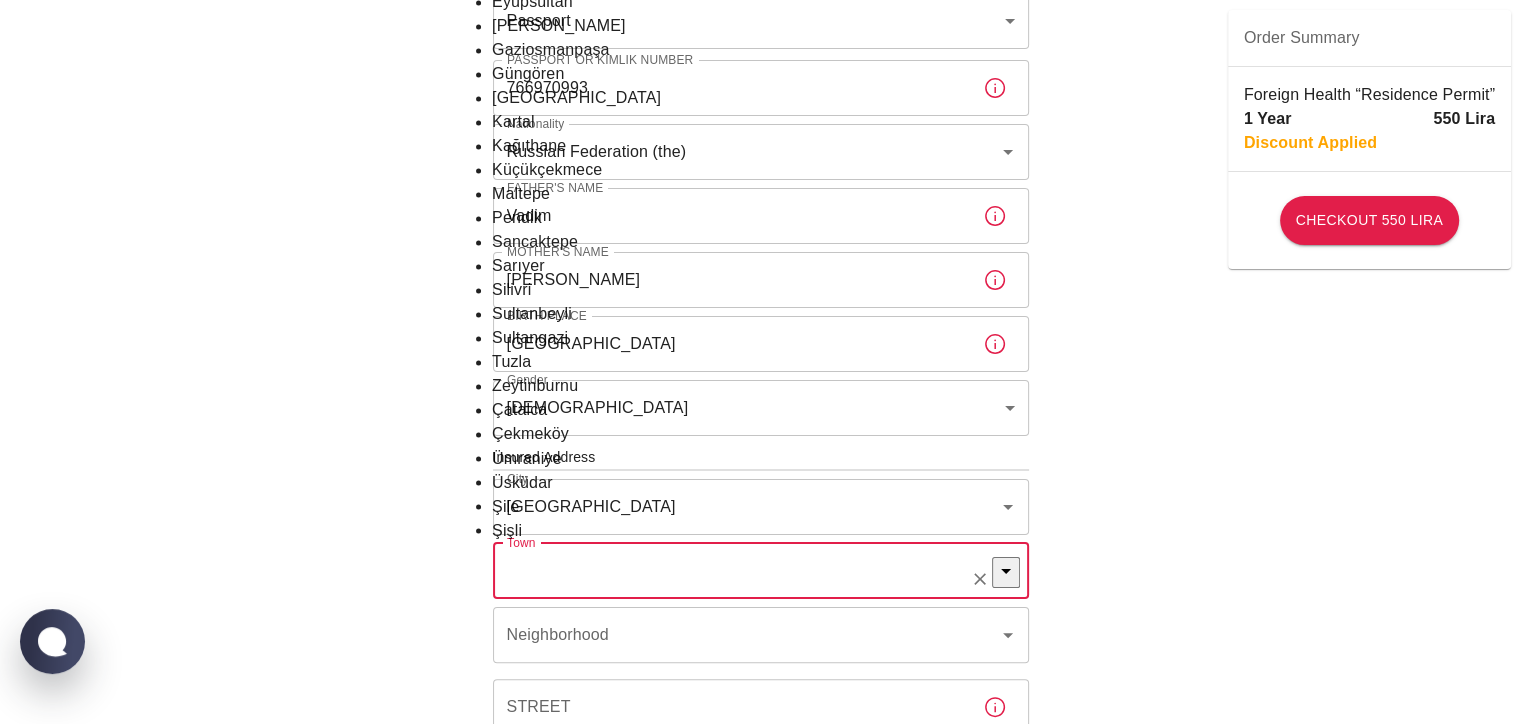scroll, scrollTop: 1130, scrollLeft: 0, axis: vertical 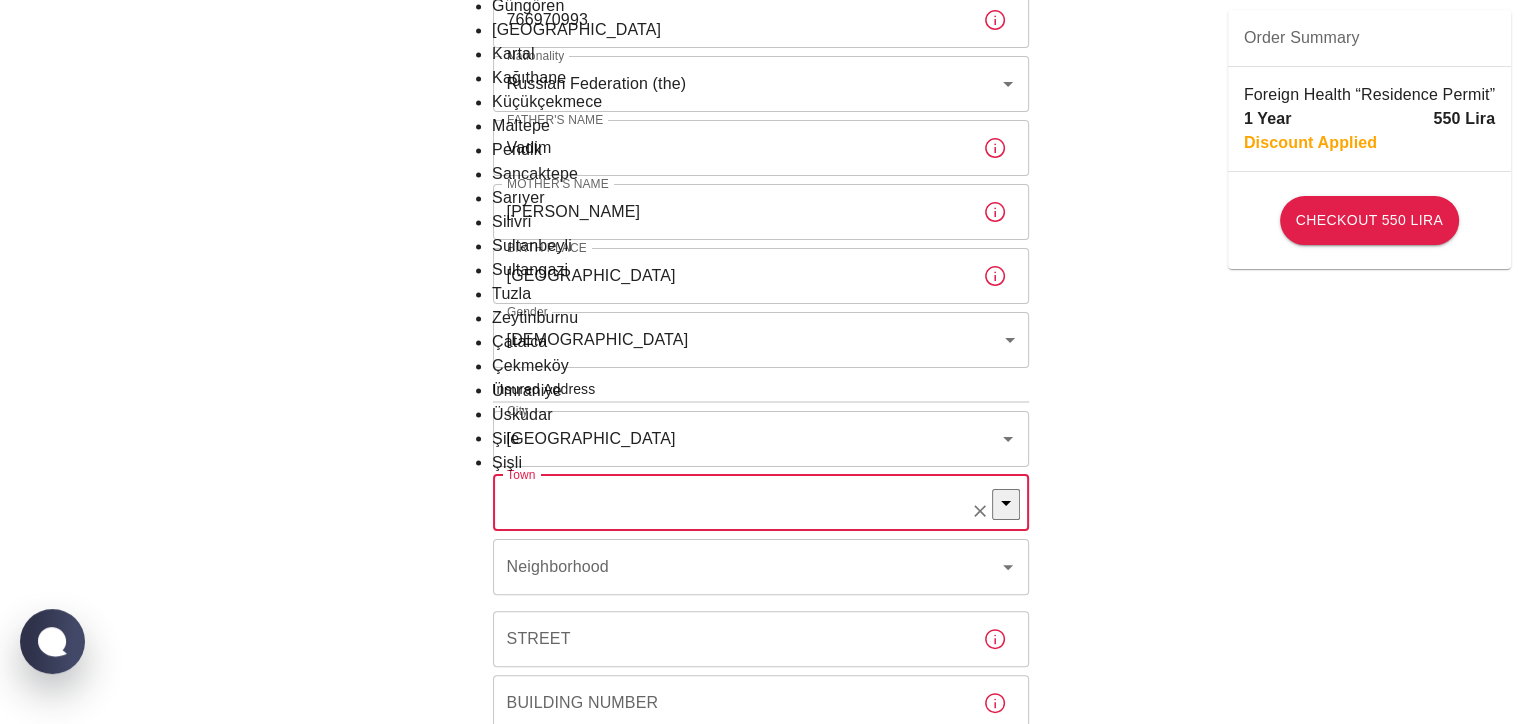 click on "Şişli" at bounding box center (760, 462) 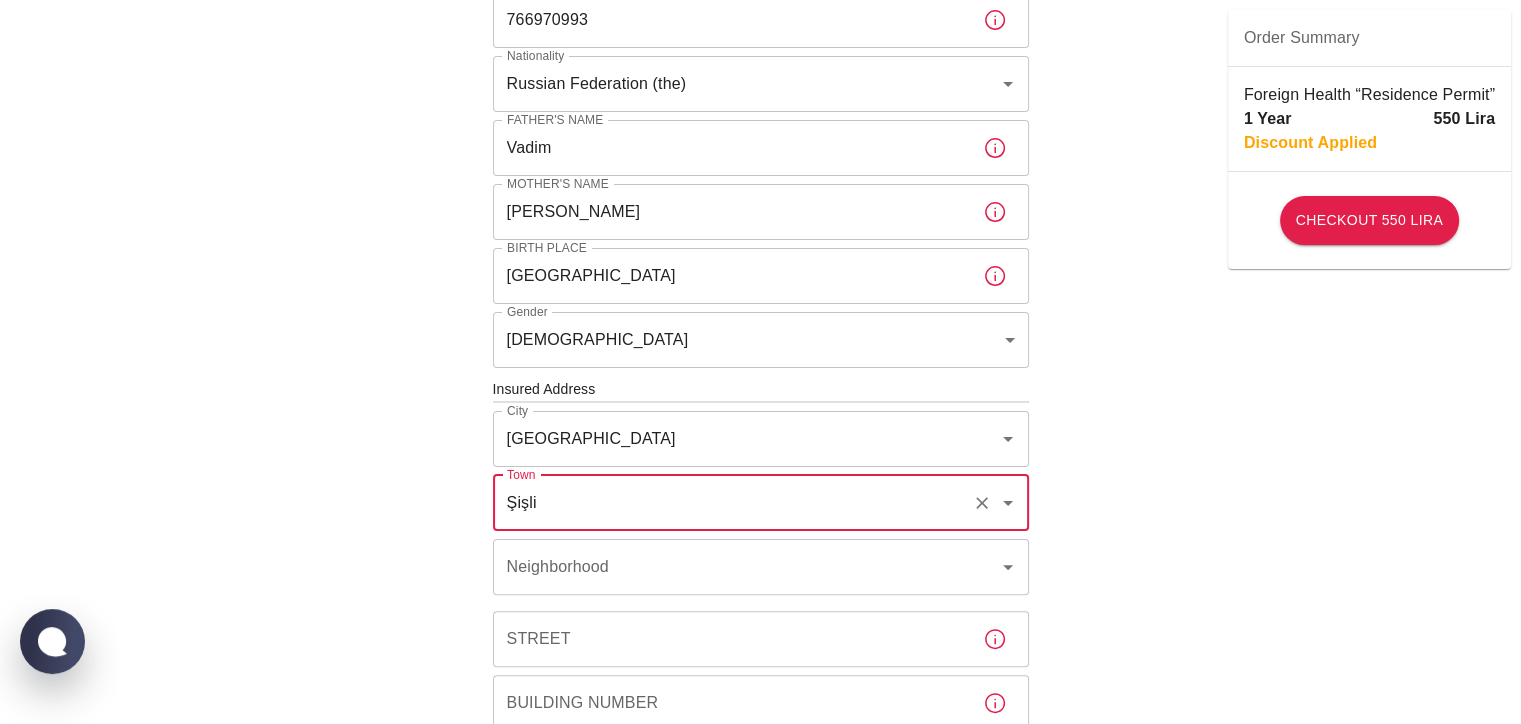scroll, scrollTop: 464, scrollLeft: 0, axis: vertical 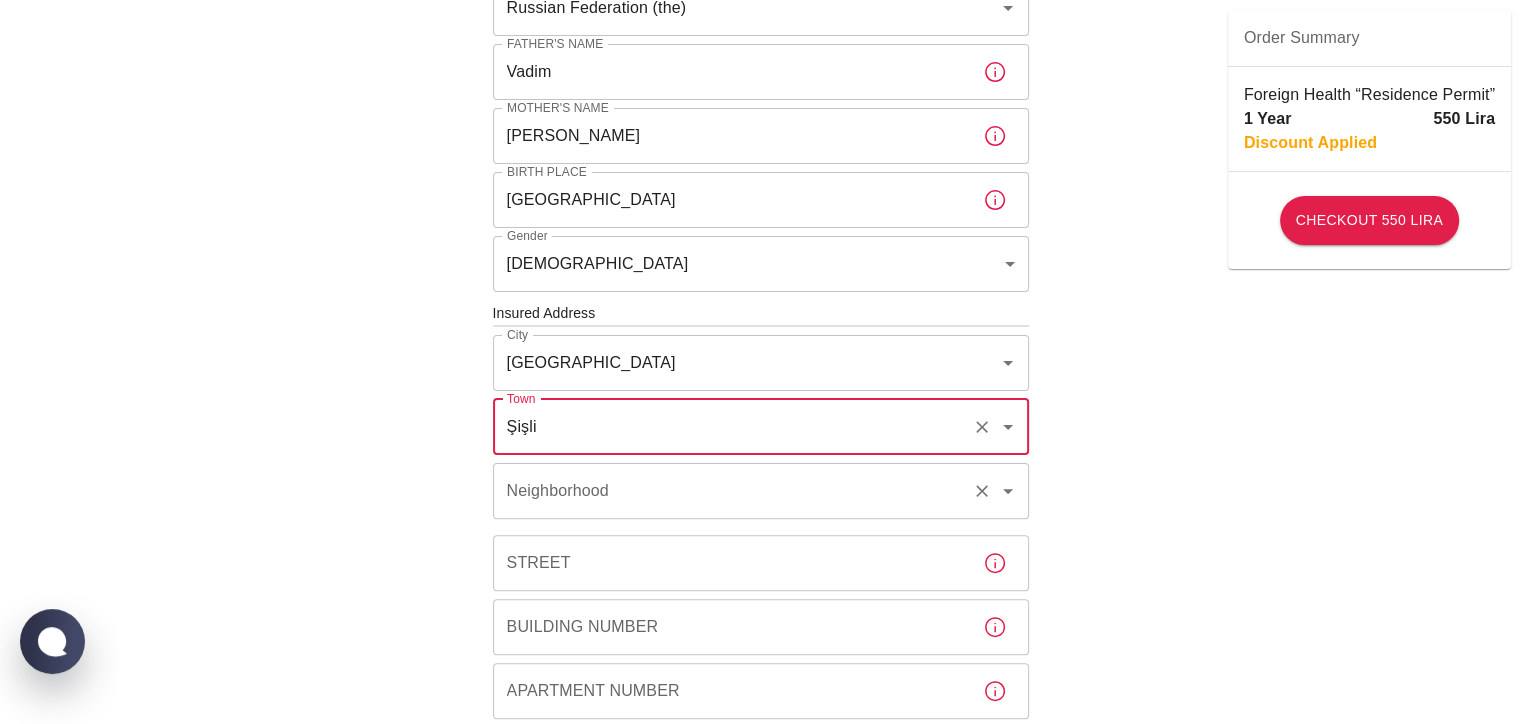 click on "Neighborhood Neighborhood" at bounding box center [761, 491] 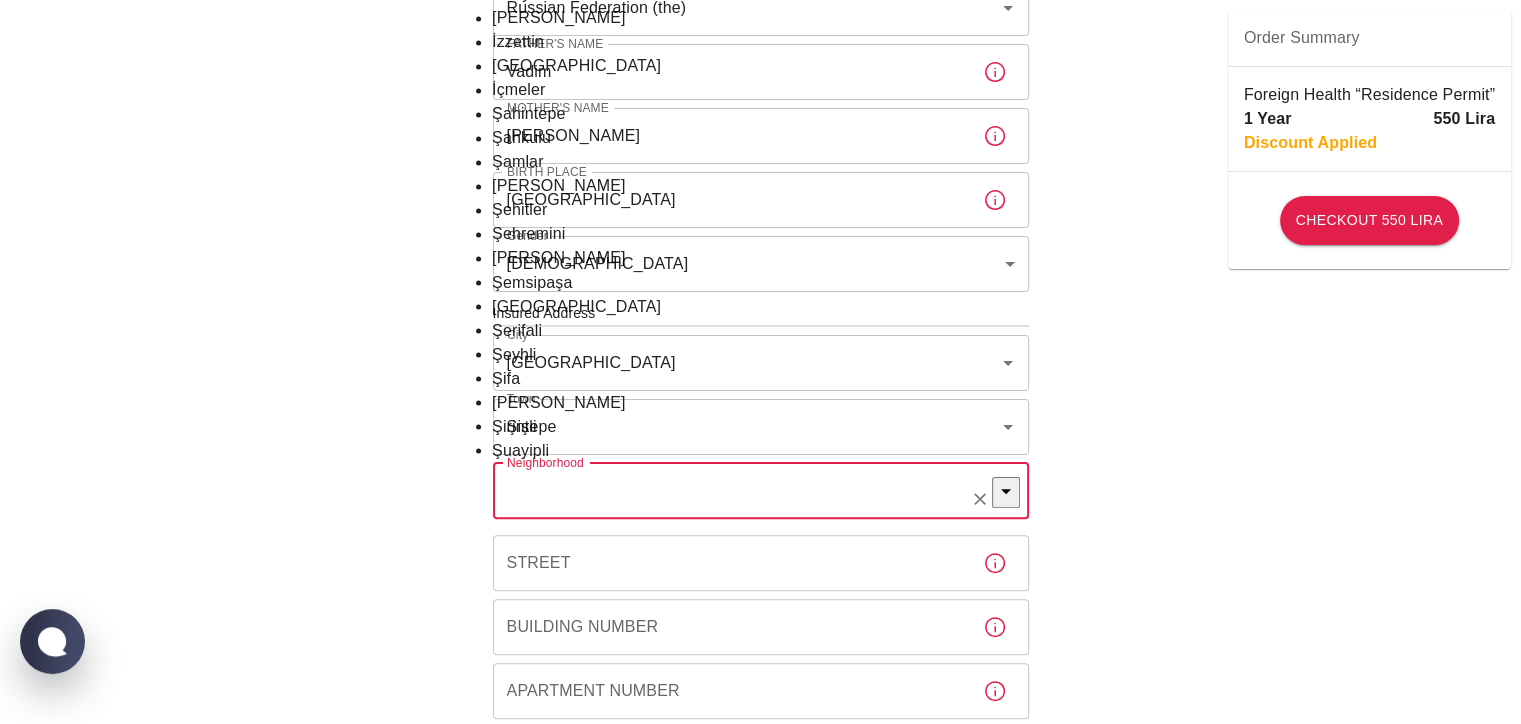 scroll, scrollTop: 10399, scrollLeft: 0, axis: vertical 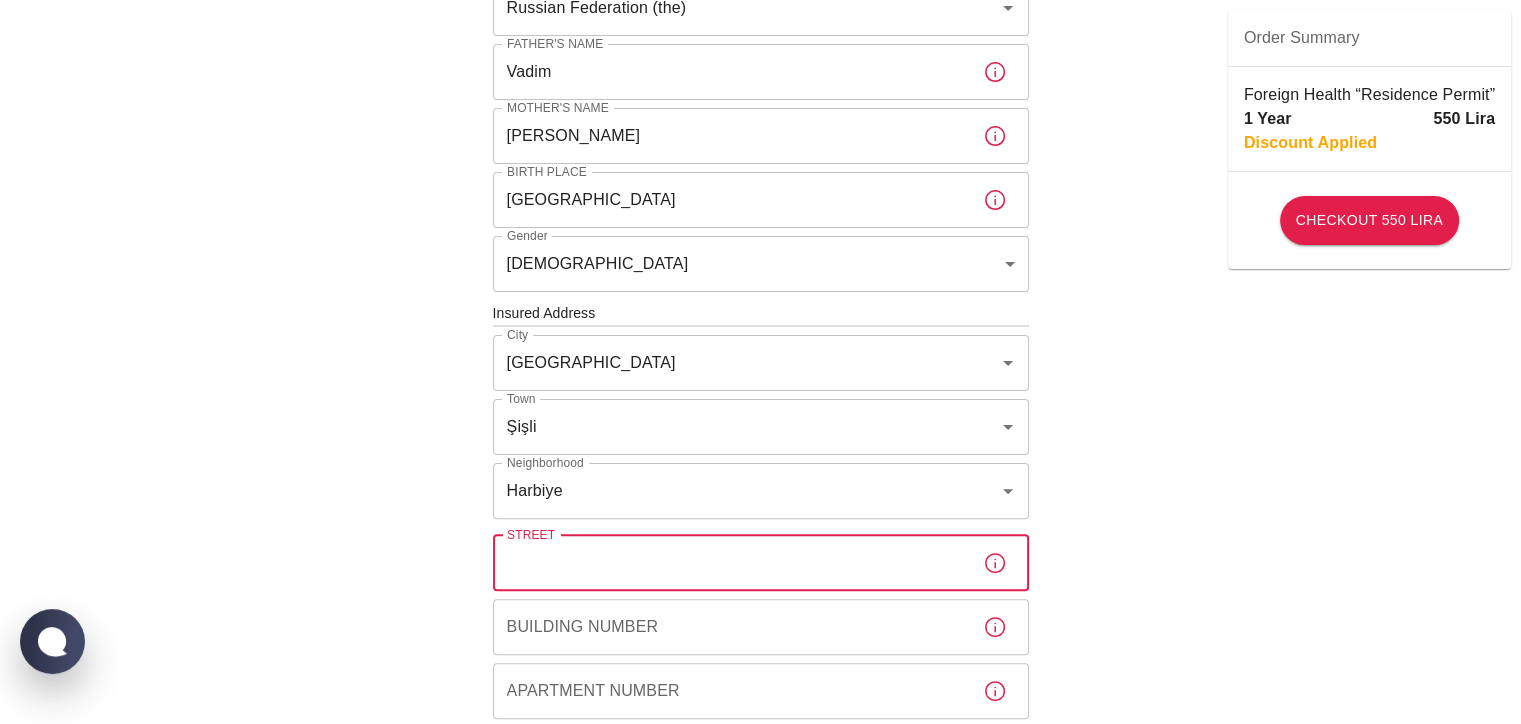 click on "Street" at bounding box center (730, 563) 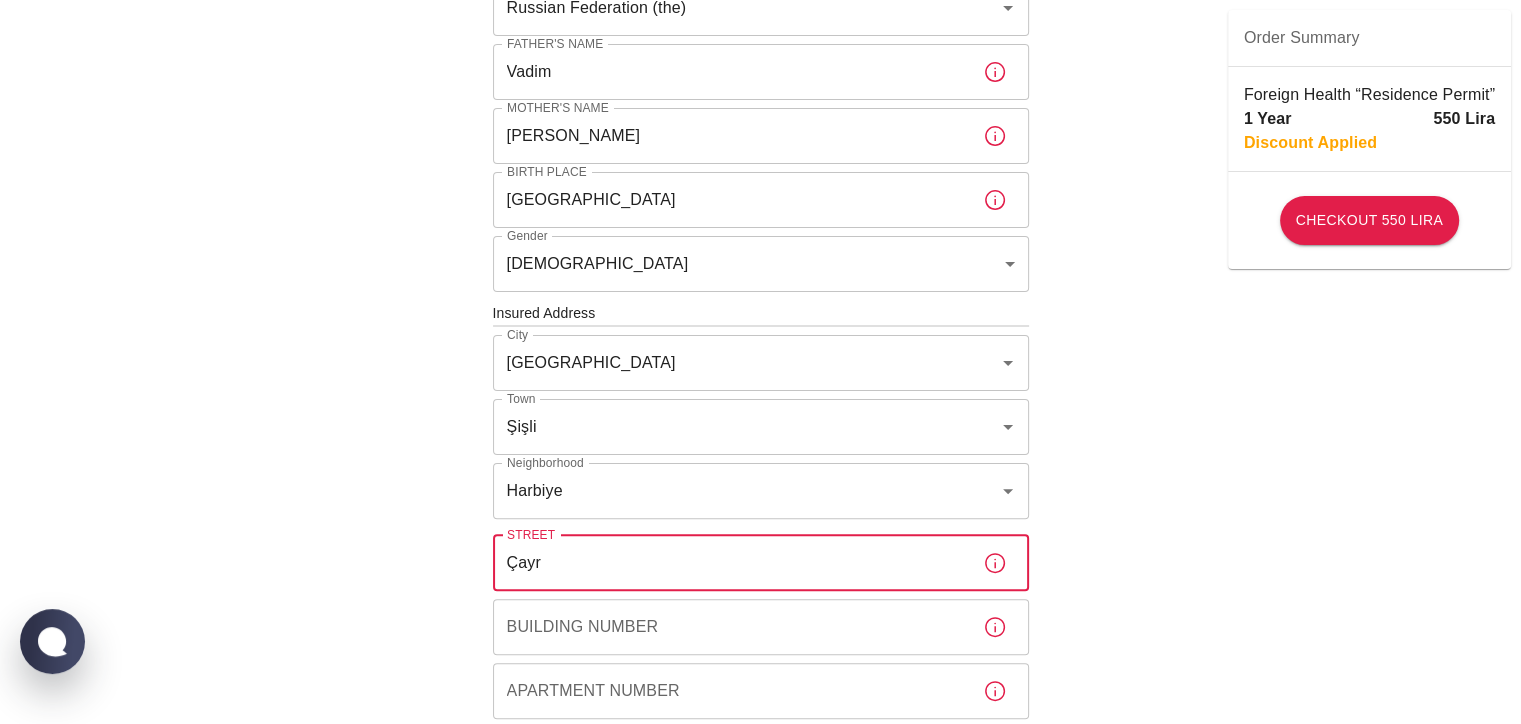 paste on "ı" 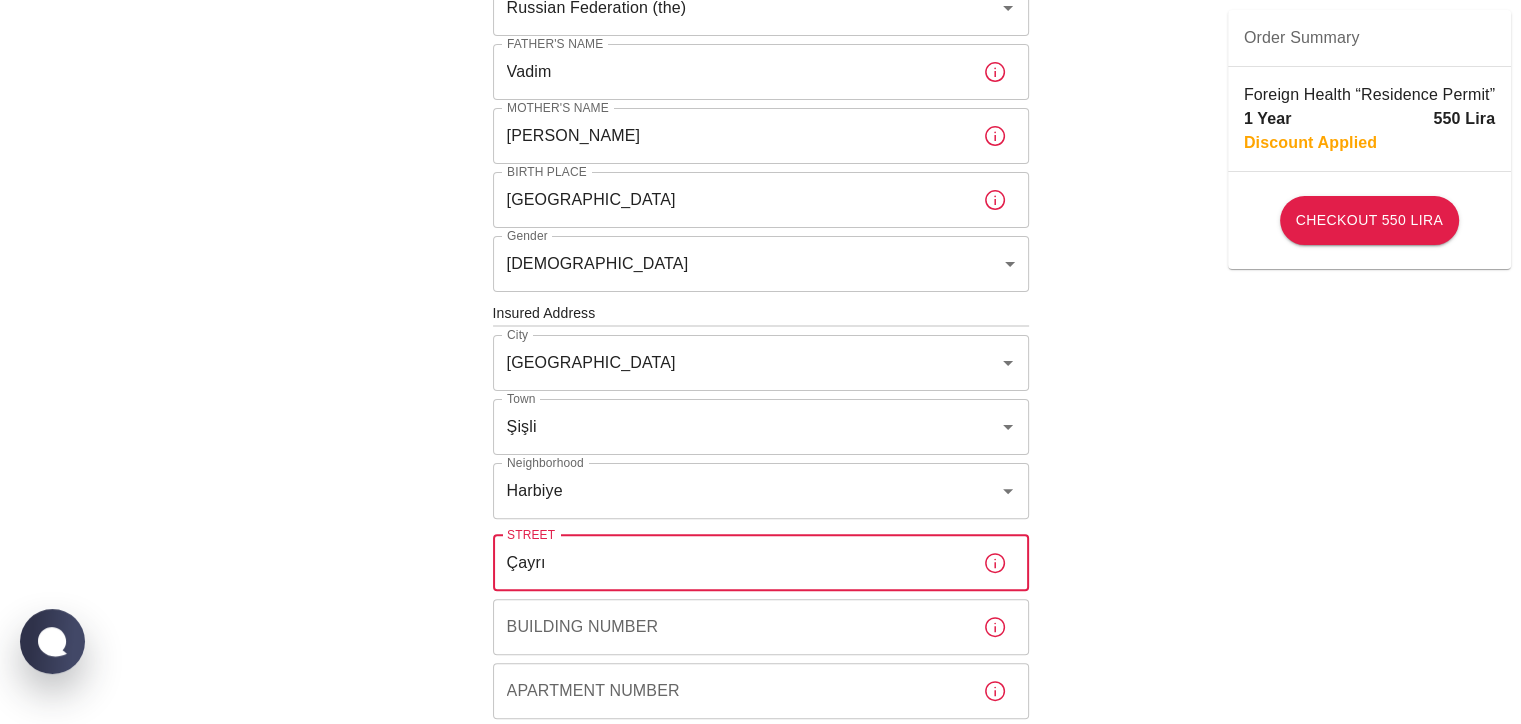 click on "Çayrı" at bounding box center (730, 563) 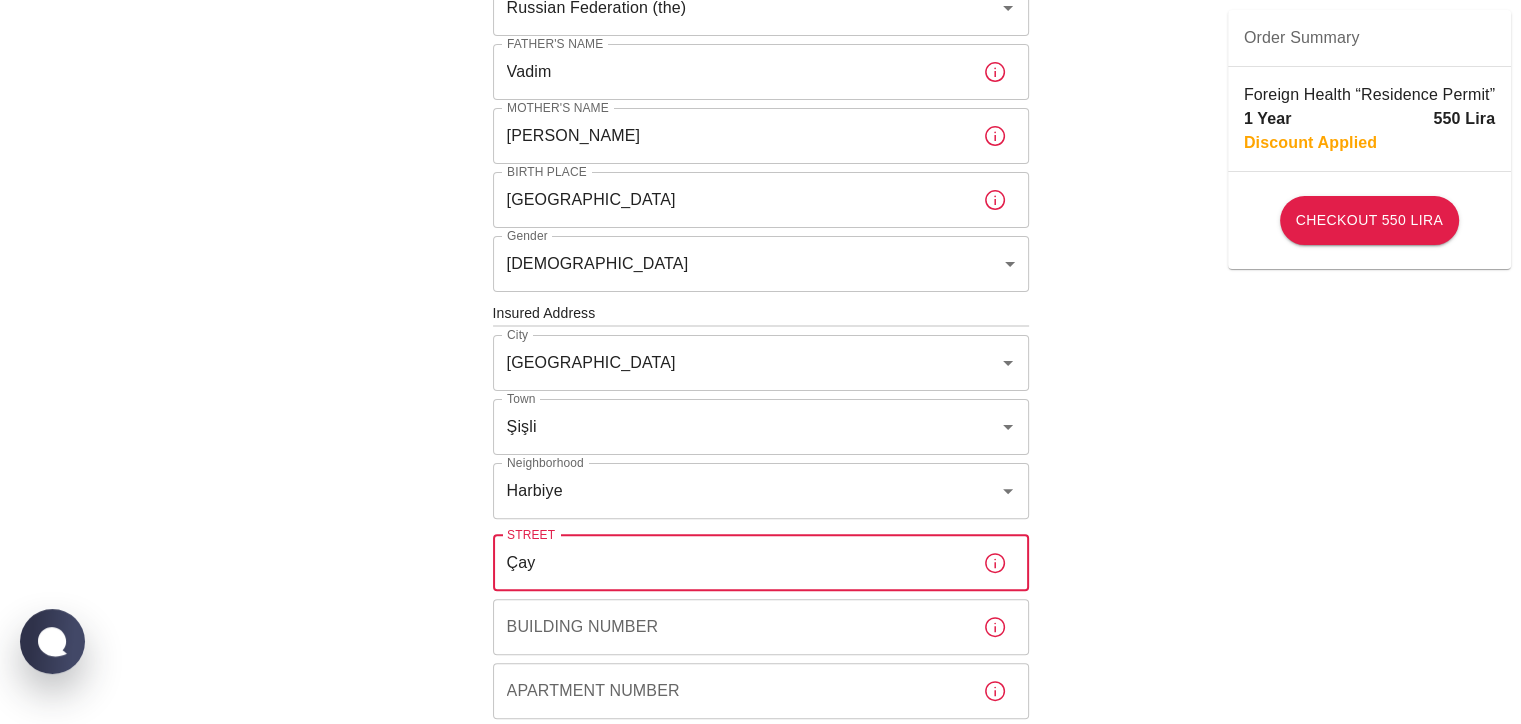 paste on "ı" 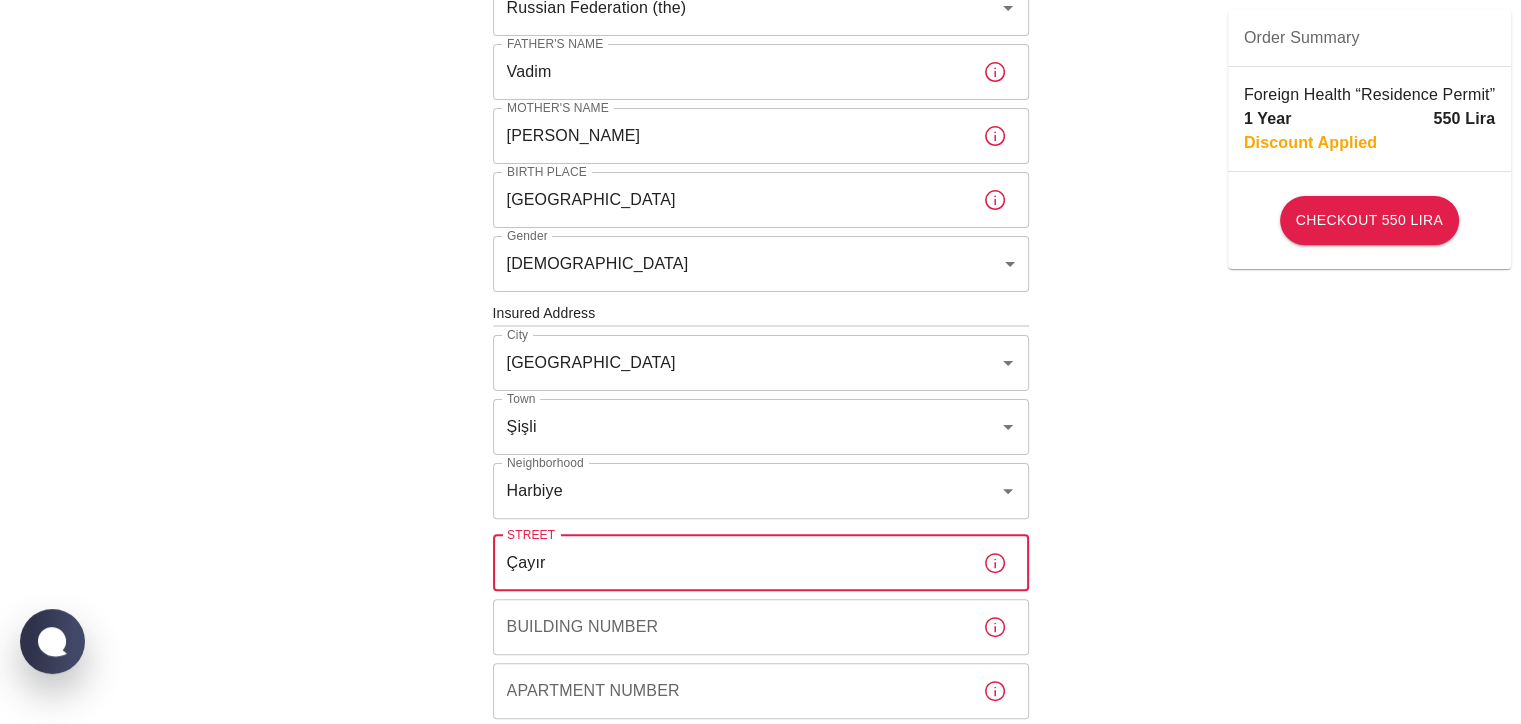 click on "Çayır" at bounding box center (730, 563) 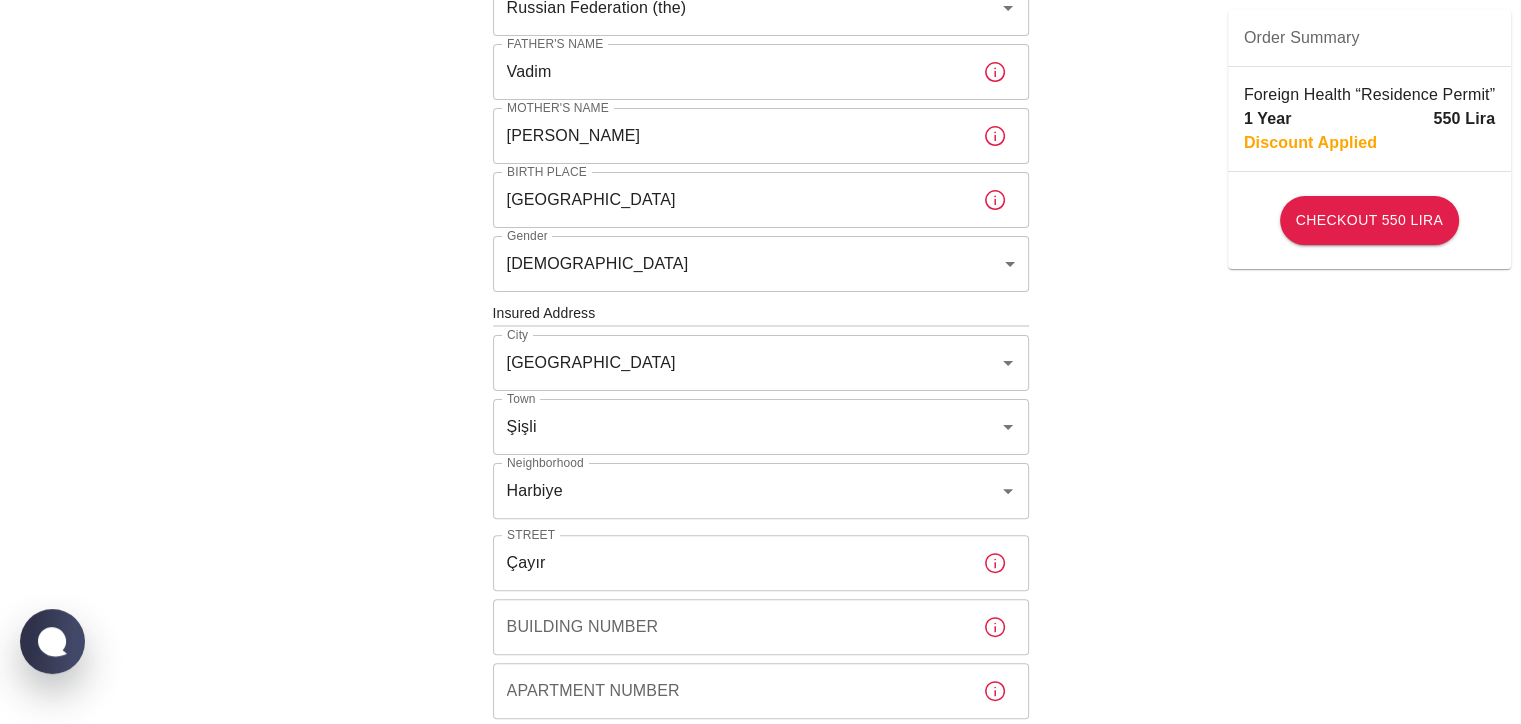 click on "To apply for the foreign health insurance, let’s double-check a few details. To get started, answer a few questions. Start Date: [DATE] Start Date: Policy Period 1 Year b7343ef8-d55e-4554-96a8-76e30347e985 Policy Period Document Type Passport passport Document Type Passport or Kimlik Number [PASSPORT] Passport or Kimlik Number Nationality [DEMOGRAPHIC_DATA] (the) Nationality Father's Name [PERSON_NAME] Father's Name Mother's Name [PERSON_NAME] Mother's Name Birth Place [DEMOGRAPHIC_DATA] Birth Place Gender [DEMOGRAPHIC_DATA] [DEMOGRAPHIC_DATA] Gender Insured Address City [GEOGRAPHIC_DATA] [GEOGRAPHIC_DATA] Neighborhood [GEOGRAPHIC_DATA] Number Building Number Apartment Number Apartment Number EFT Credit Card I have read and accept the  Privacy Policy and User Agreement I have read and accept the  Clarification Text I agree to recieve E-mail and SMS about this offer and campaigns. Order Summary Foreign Health “Residence Permit” 1 Year 550 Lira Discount Applied Checkout 550 Lira Checkout 550 Lira" at bounding box center [760, 311] 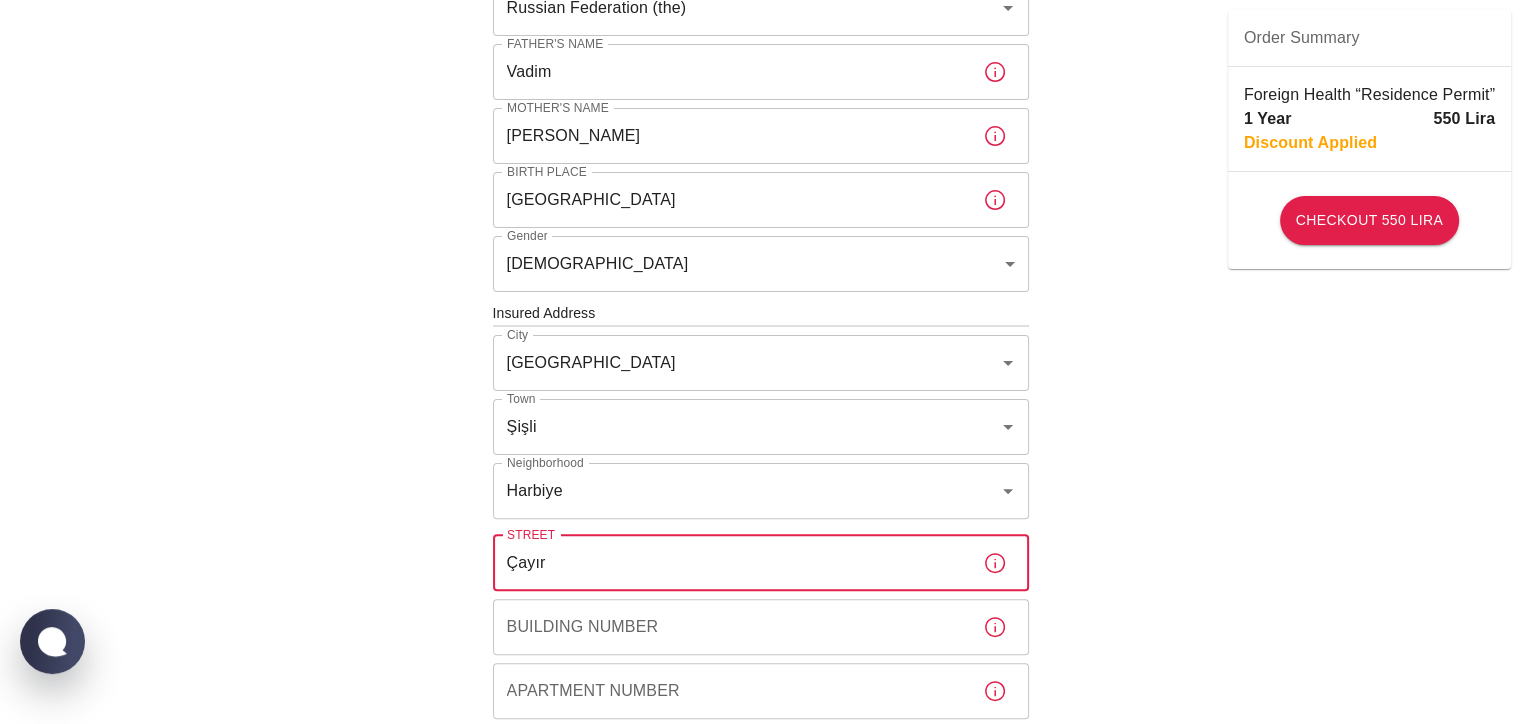 paste on "ı" 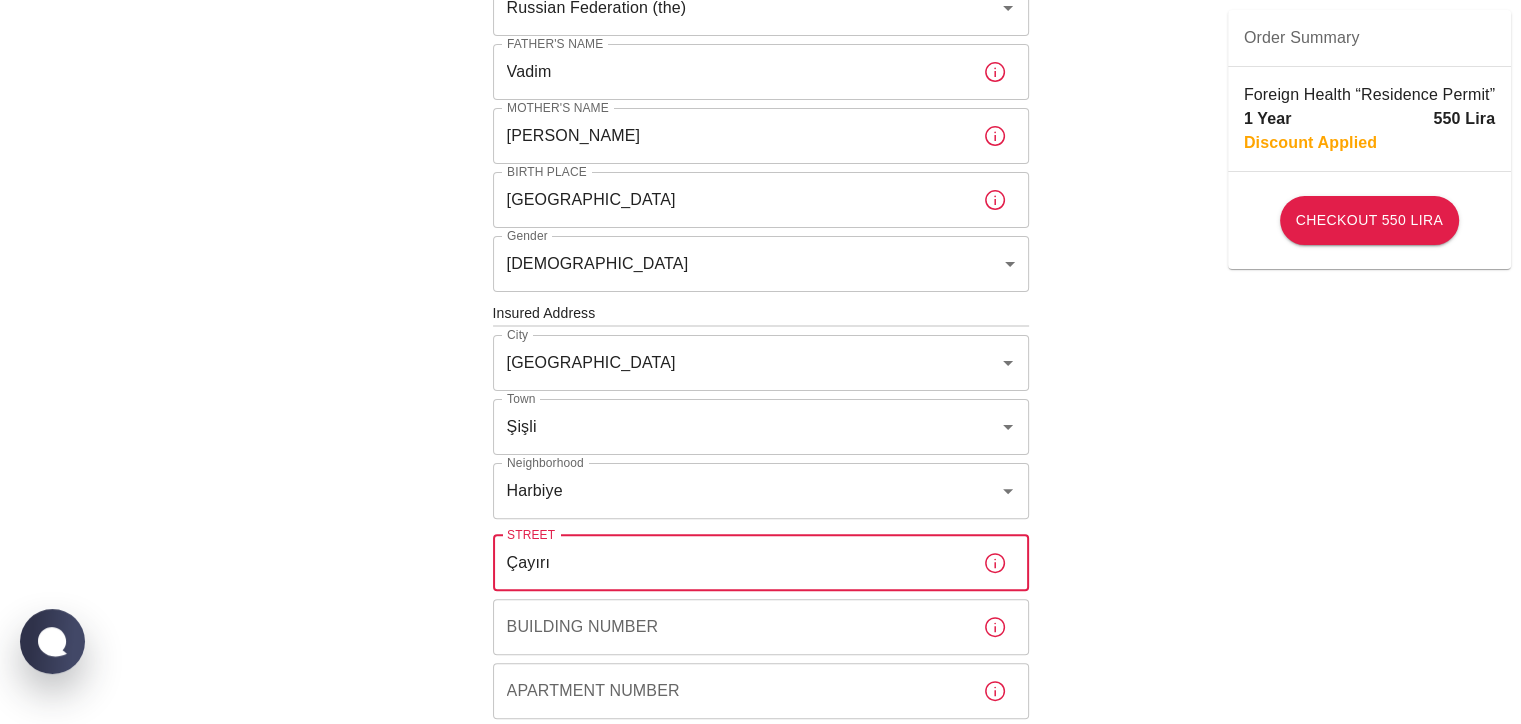 type on "Çayırı" 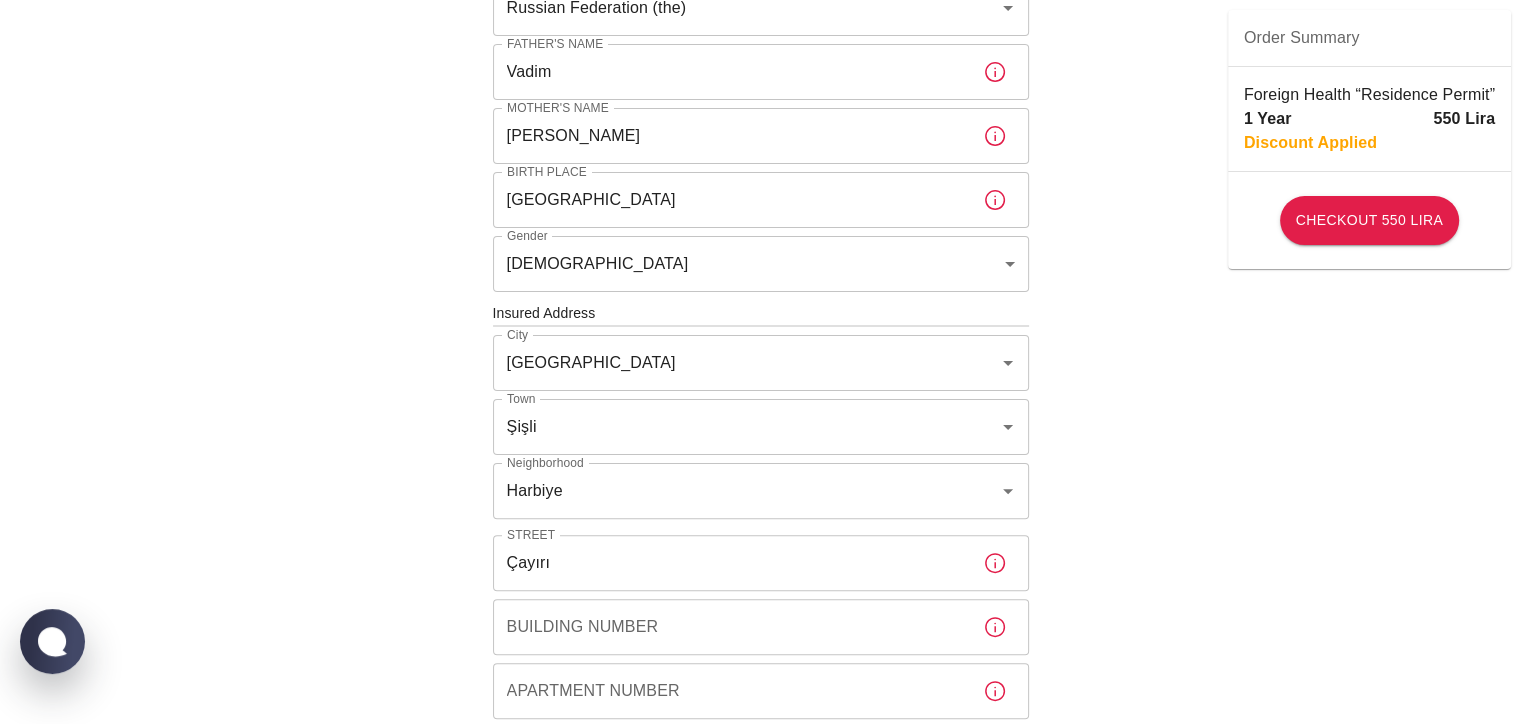 click on "To apply for the foreign health insurance, let’s double-check a few details. To get started, answer a few questions. Start Date: [DATE] Start Date: Policy Period 1 Year b7343ef8-d55e-4554-96a8-76e30347e985 Policy Period Document Type Passport passport Document Type Passport or Kimlik Number [PASSPORT] Passport or Kimlik Number Nationality [DEMOGRAPHIC_DATA] (the) Nationality Father's Name [PERSON_NAME] Father's Name Mother's Name [PERSON_NAME] Mother's Name Birth Place [DEMOGRAPHIC_DATA] Birth Place Gender [DEMOGRAPHIC_DATA] [DEMOGRAPHIC_DATA] Gender Insured Address City [GEOGRAPHIC_DATA] [GEOGRAPHIC_DATA] Neighborhood [GEOGRAPHIC_DATA] Number Building Number Apartment Number Apartment Number EFT Credit Card I have read and accept the  Privacy Policy and User Agreement I have read and accept the  Clarification Text I agree to recieve E-mail and SMS about this offer and campaigns. Order Summary Foreign Health “Residence Permit” 1 Year 550 Lira Discount Applied Checkout 550 Lira Checkout 550 Lira" at bounding box center [760, 311] 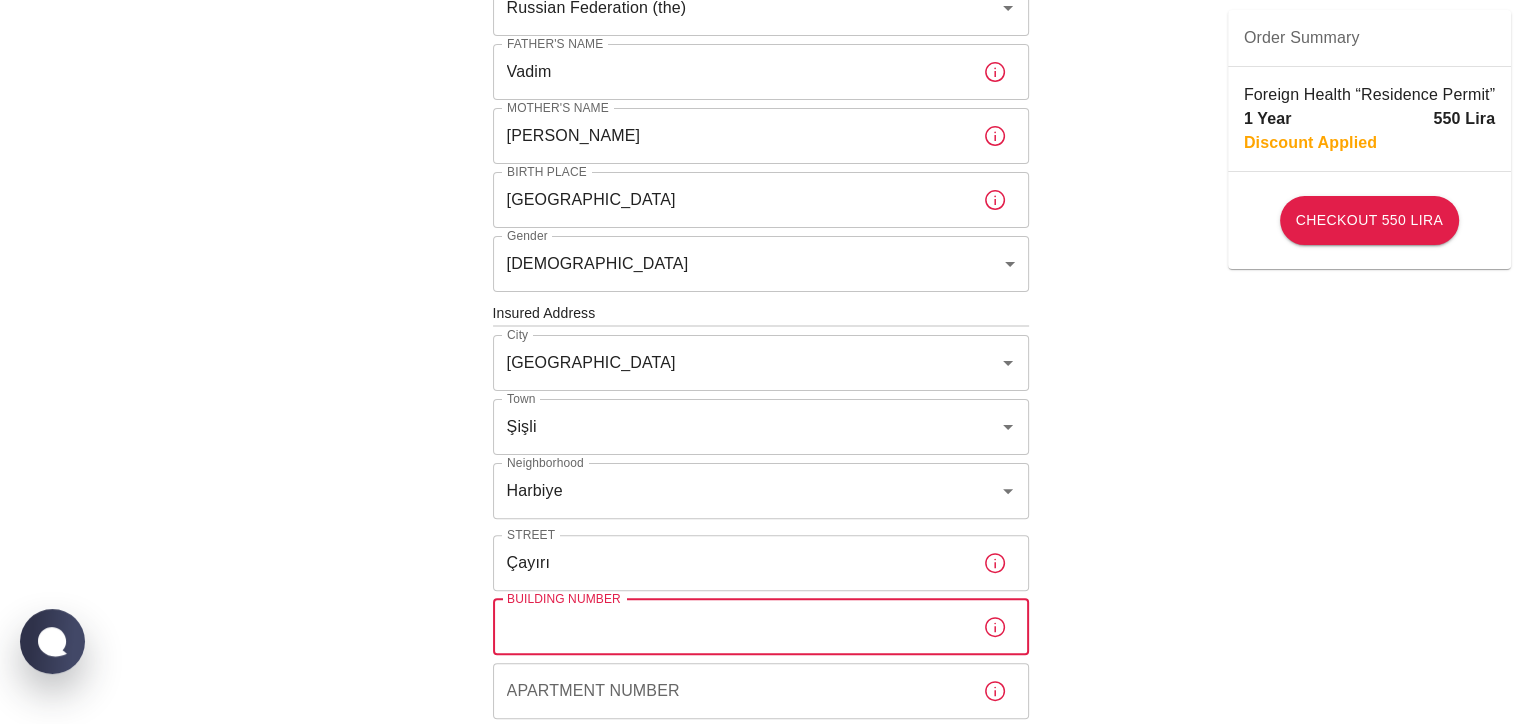 click on "Building Number" at bounding box center (730, 627) 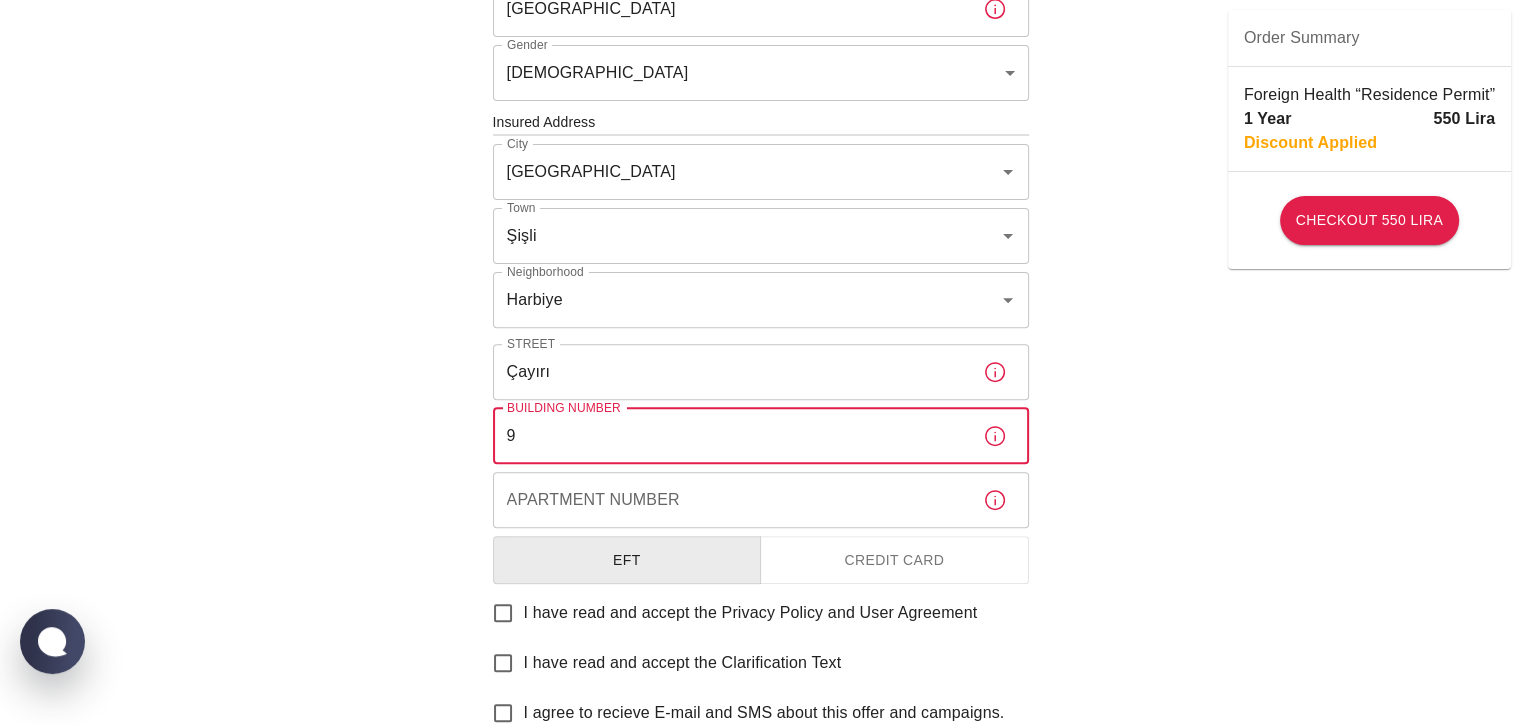 scroll, scrollTop: 654, scrollLeft: 0, axis: vertical 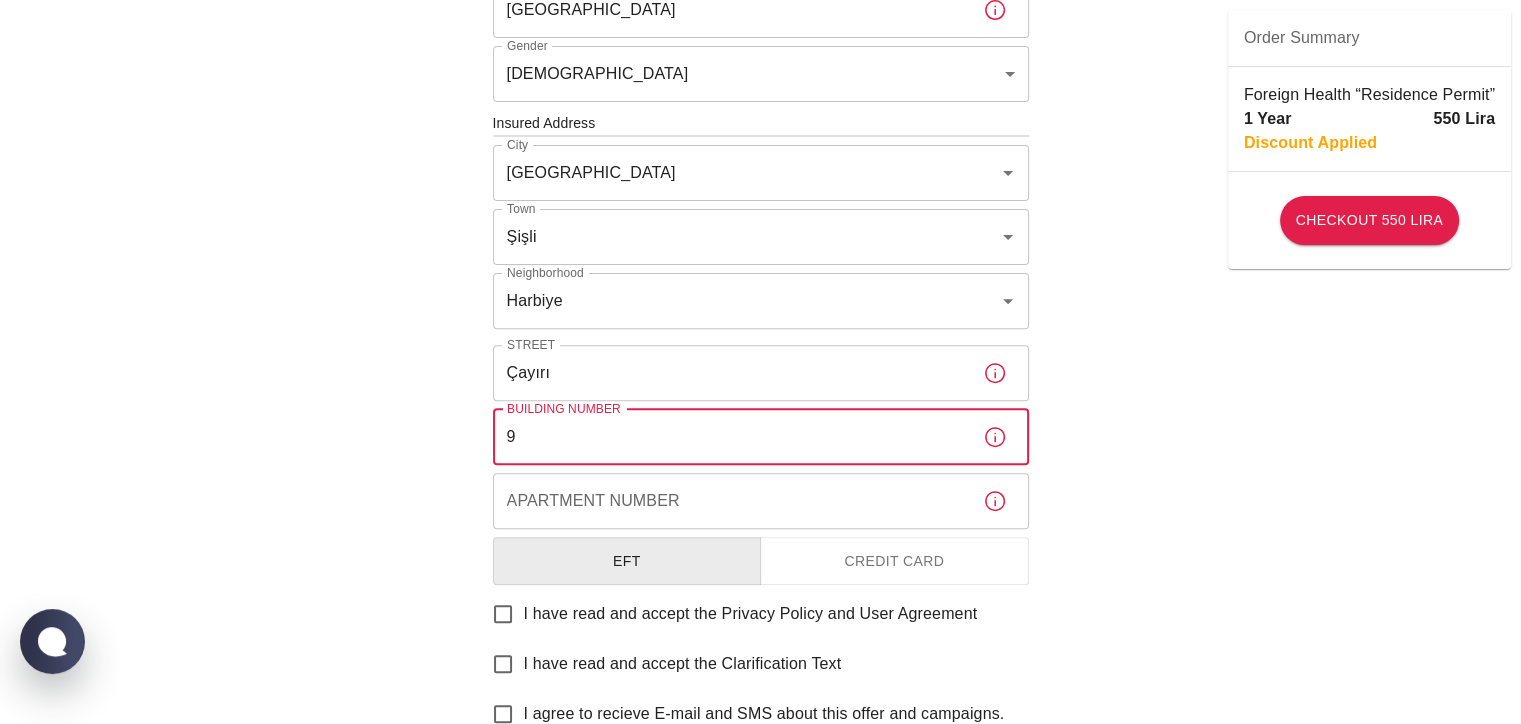 type on "9" 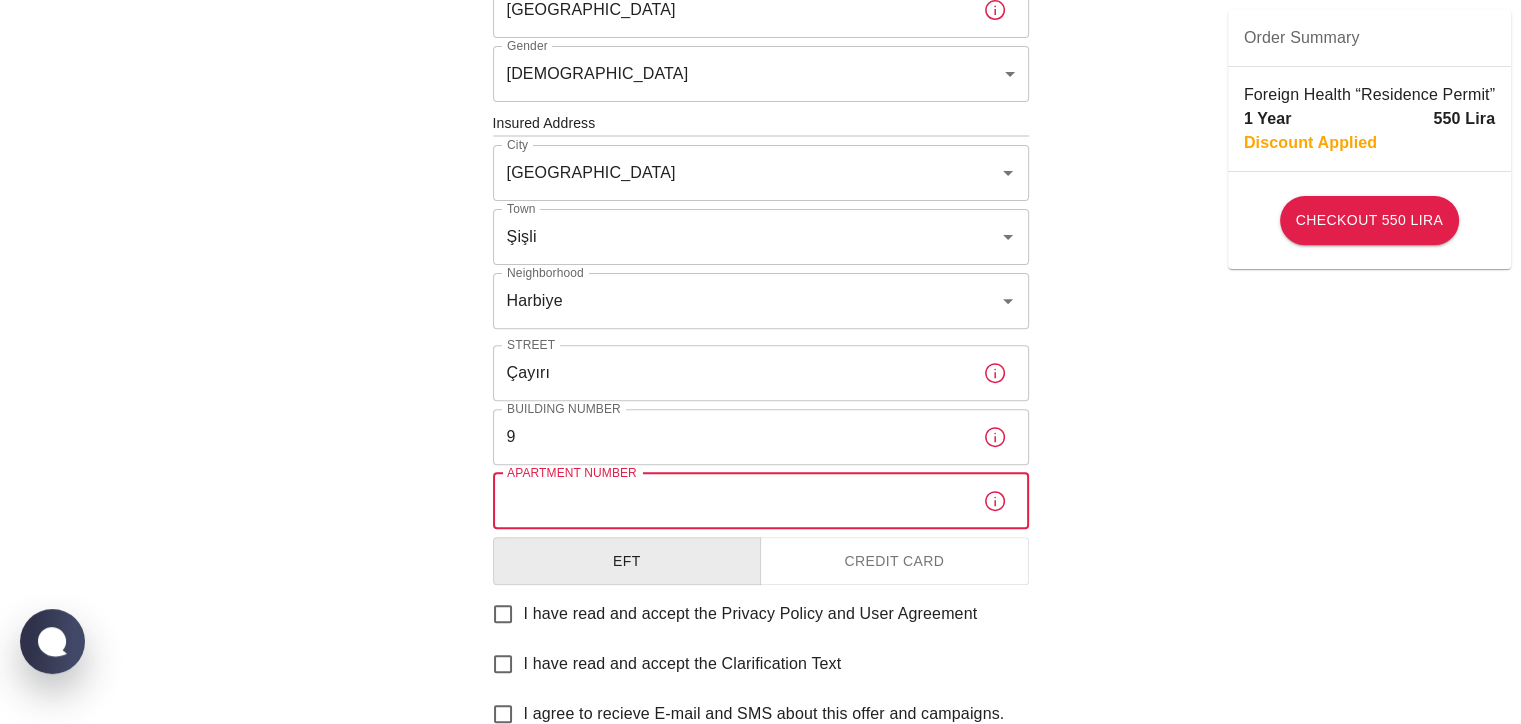 click on "Apartment Number" at bounding box center [730, 501] 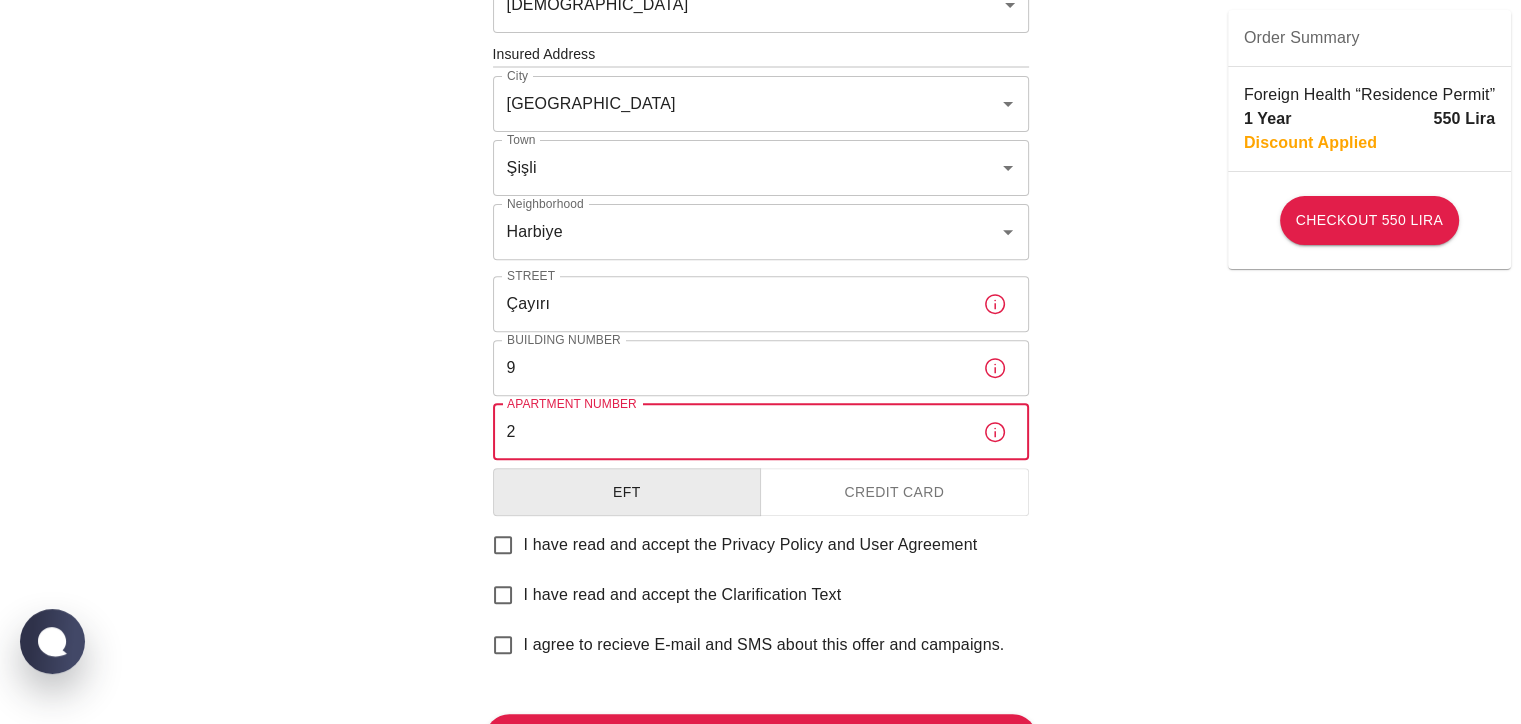 scroll, scrollTop: 767, scrollLeft: 0, axis: vertical 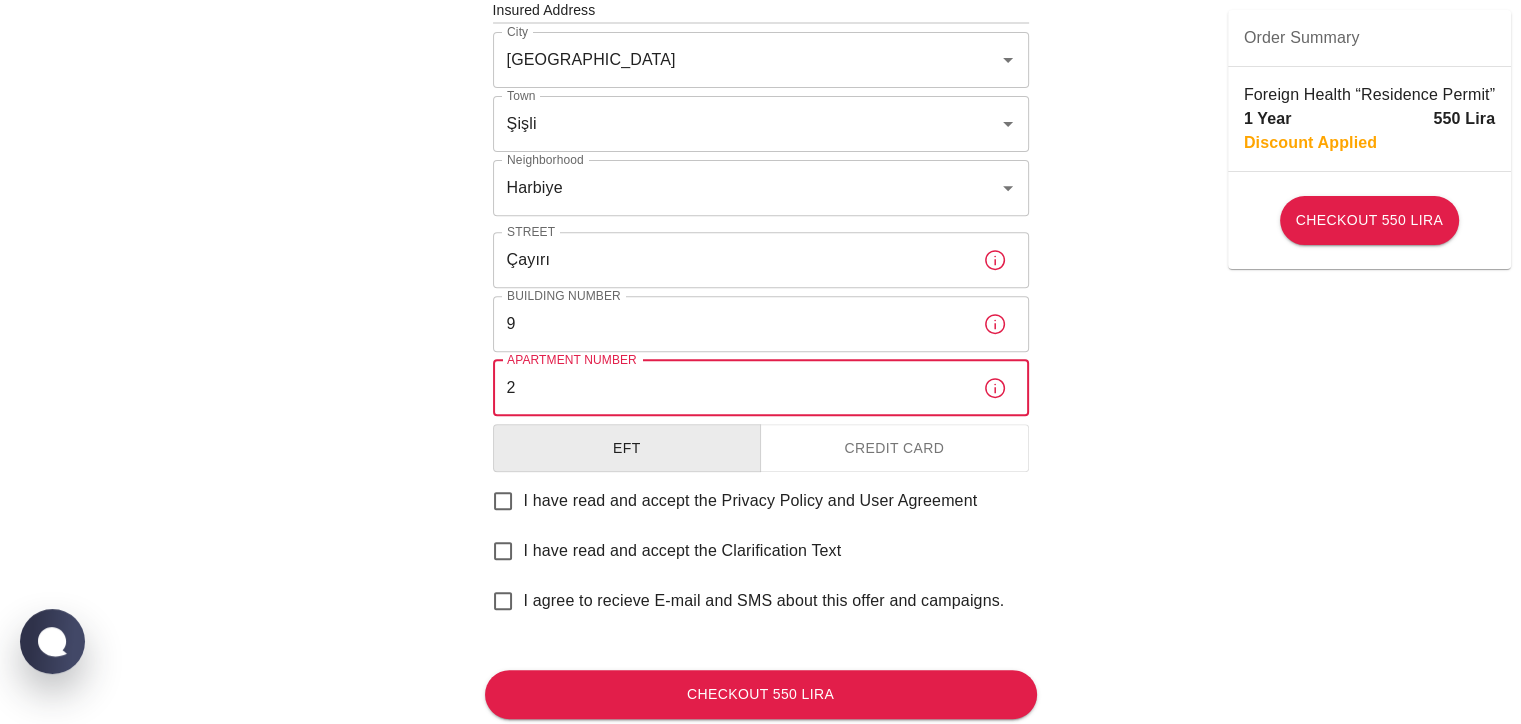 type on "2" 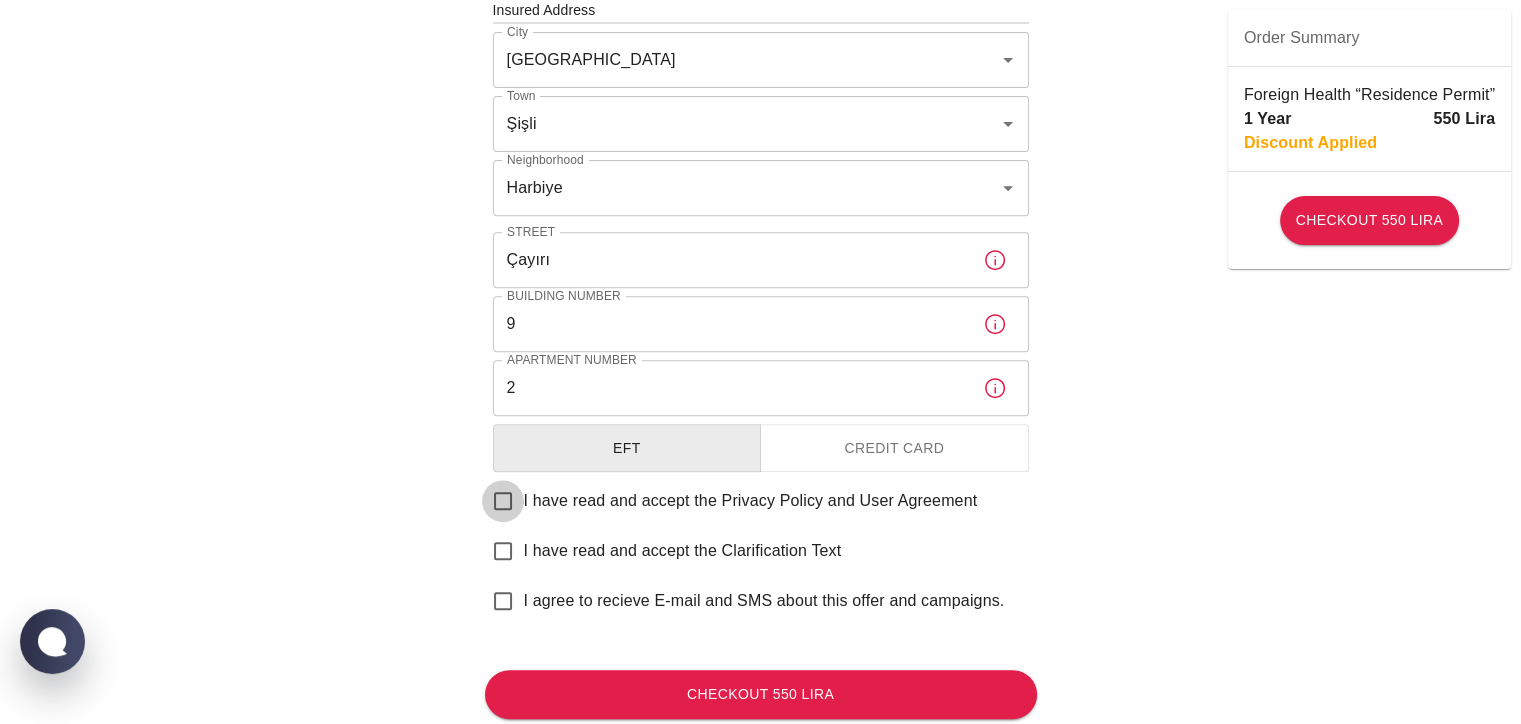 click on "I have read and accept the  Privacy Policy and User Agreement" at bounding box center (503, 501) 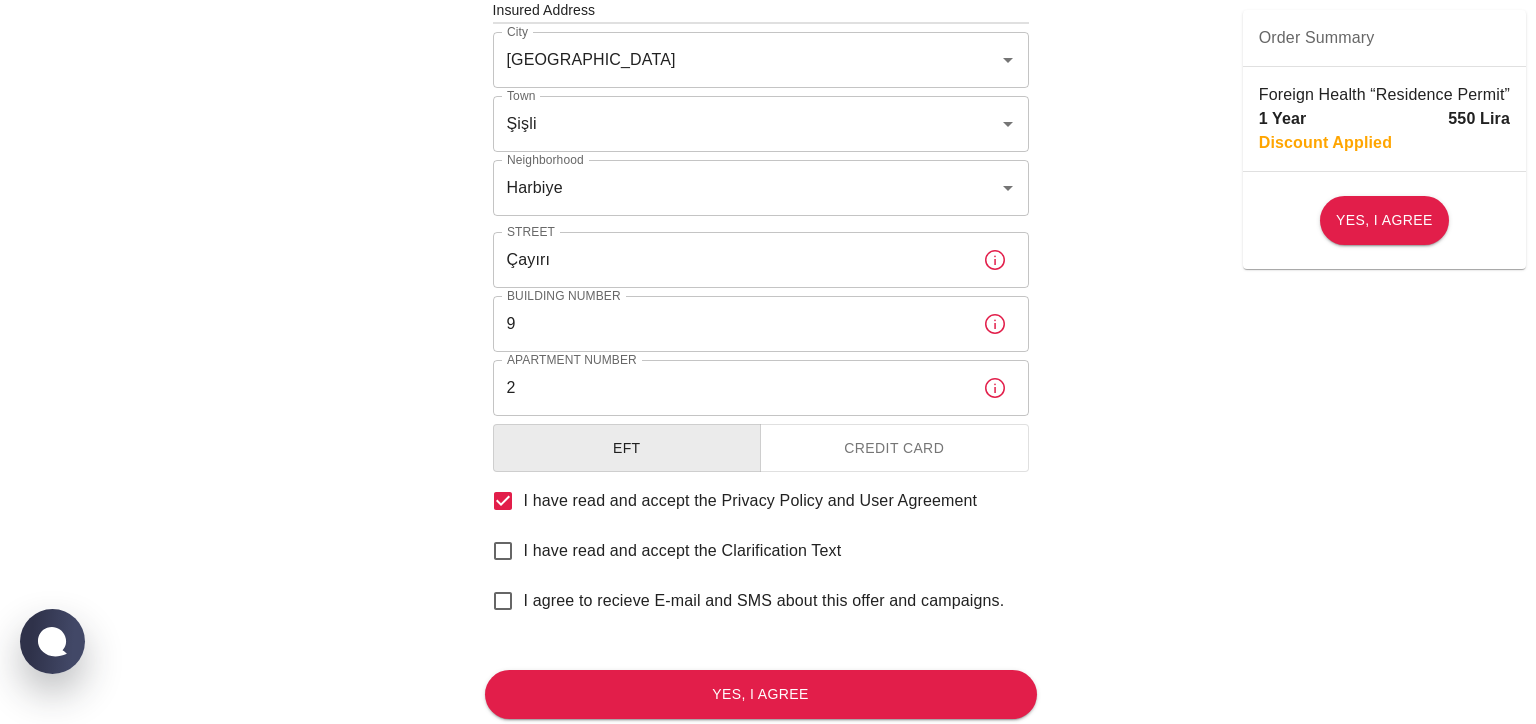 click on "I'd like to be notified about beneficial products, services, and promotions. Consent about communications permissions
I accept and declare that I know that I have the right to refuse to send information, promotional and marketing messages with data, audio and video content to be sent to me by İkamet Sigorta Aracilik Hizmetleri A.Ş. and its agents directly or through SMS, pictures, animations, text messages, multimedia objects containing MMS, telephone, fax, automatic dialing machines, electronic mail and similar channels, and to refuse to send any kind of messages such as data, sound, image etc. in whole or on the basis of product and channel at any time Thank you. Accept" at bounding box center (760, 849) 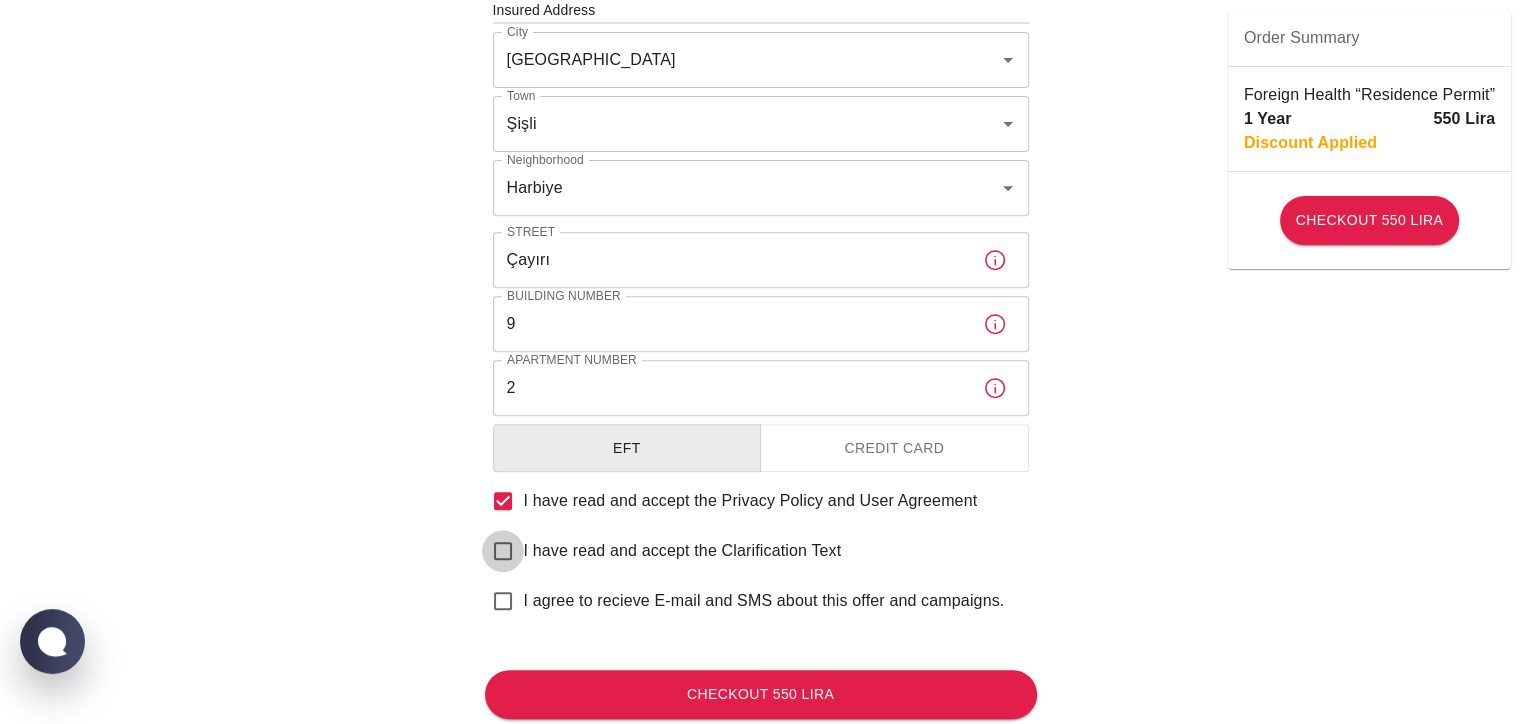 click on "I have read and accept the  Clarification Text" at bounding box center [503, 551] 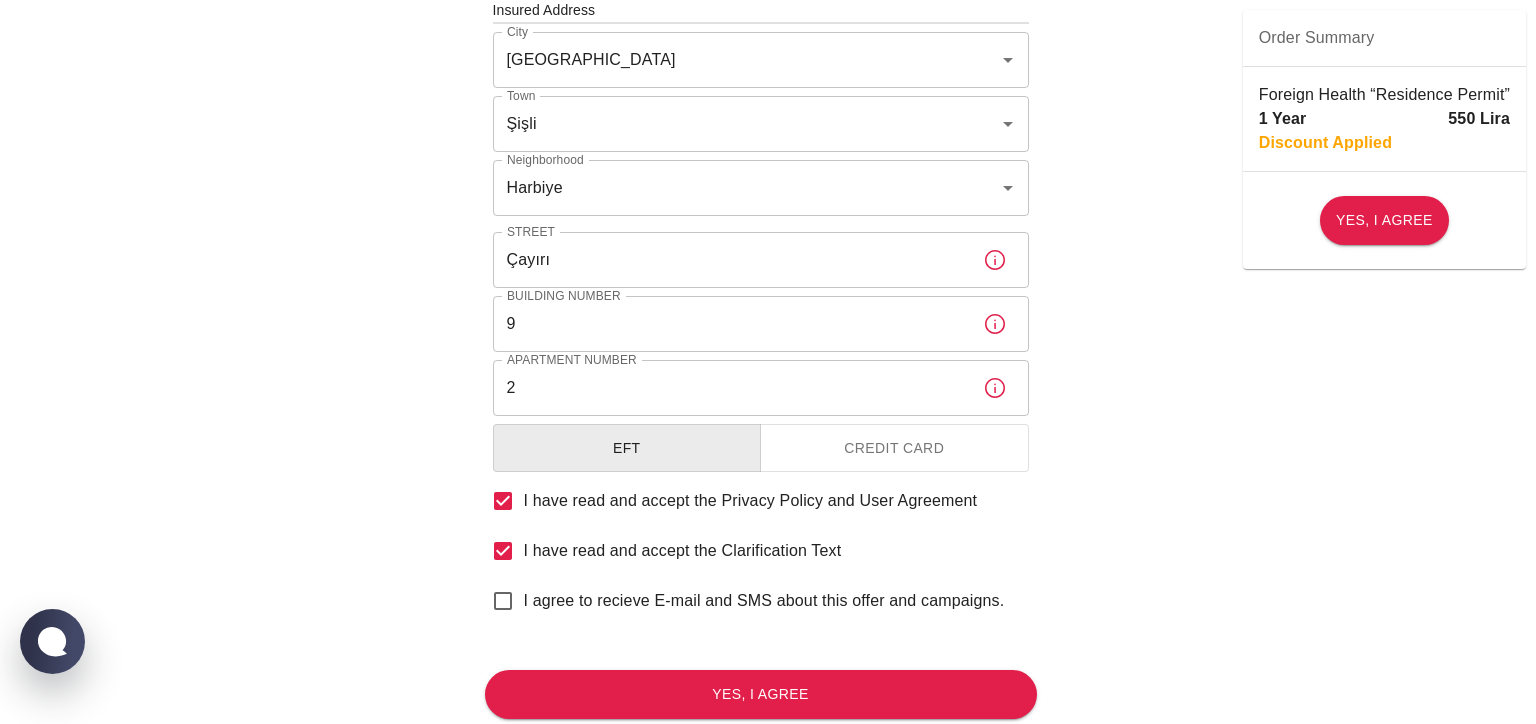 click on "The clarification text within the scope of the Law on the Protection of Personal Data, I have read it, I have understood it, and within this scope I give my explicit consent to the processing of my data. Coming Accept" at bounding box center [760, 843] 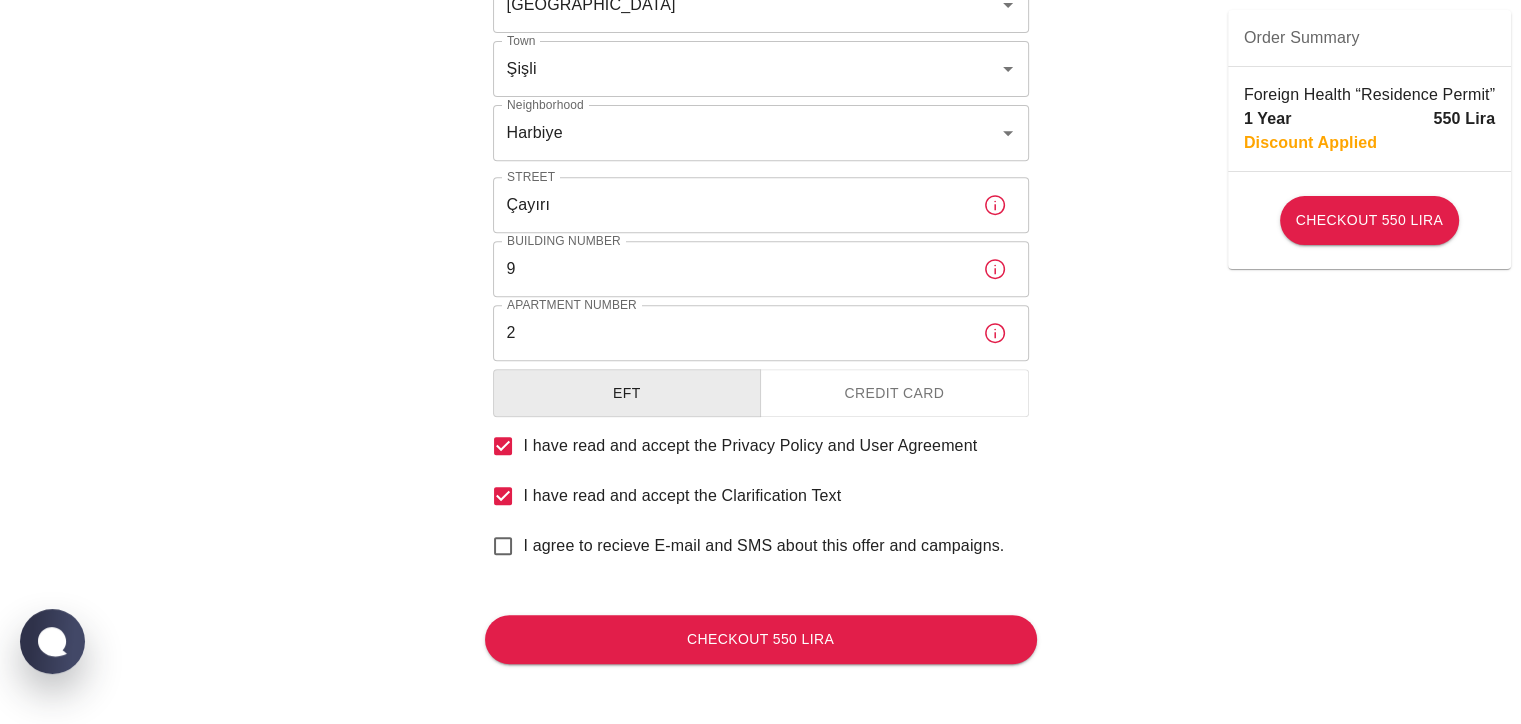 scroll, scrollTop: 823, scrollLeft: 0, axis: vertical 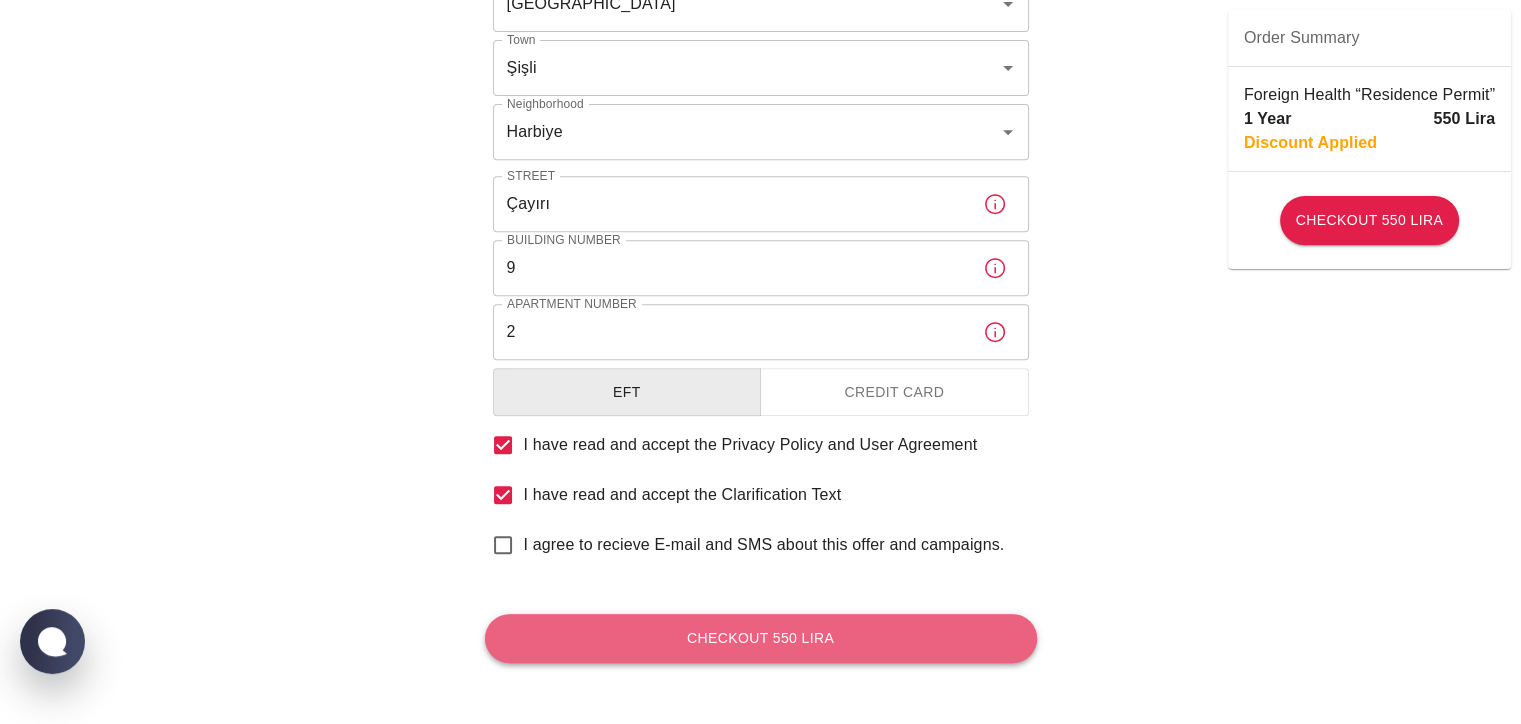 click on "Checkout 550 Lira" at bounding box center (761, 638) 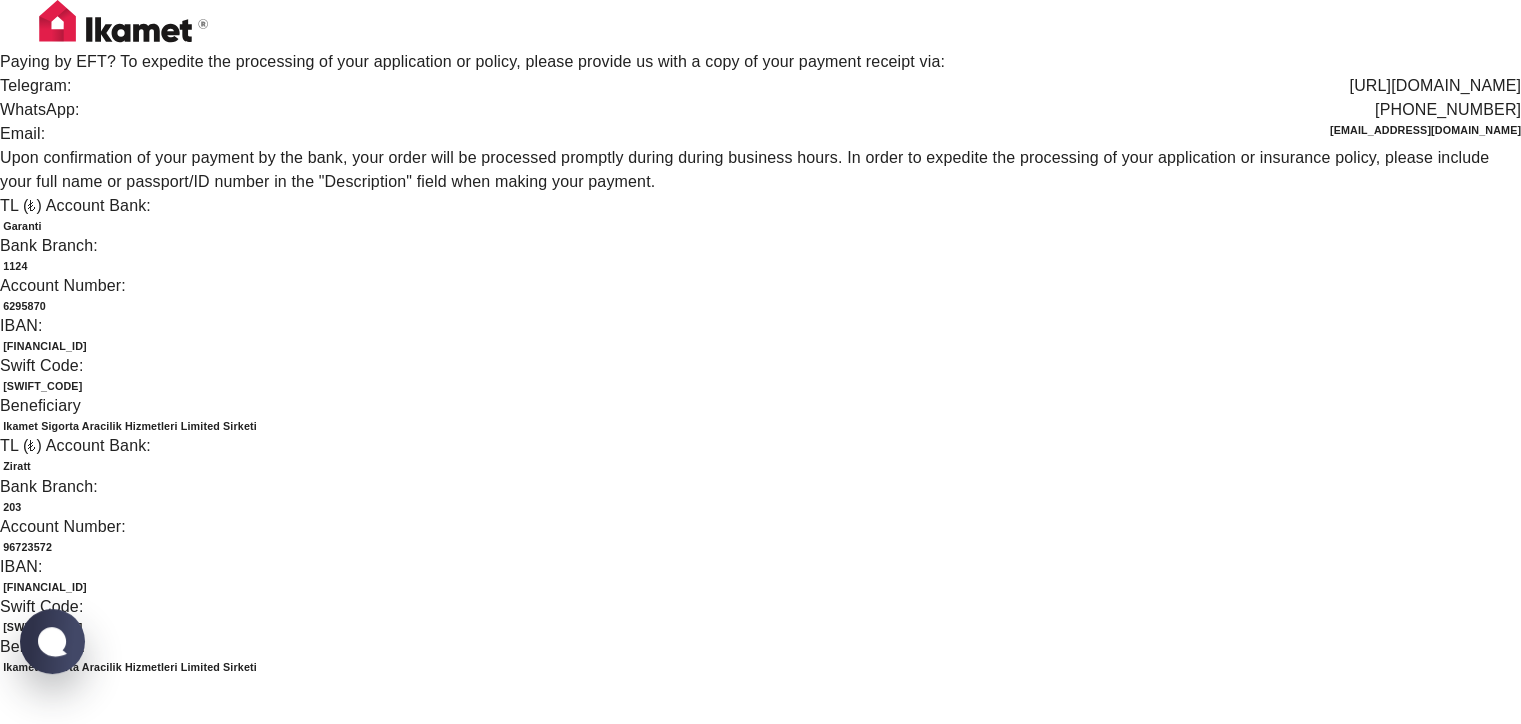 scroll, scrollTop: 0, scrollLeft: 0, axis: both 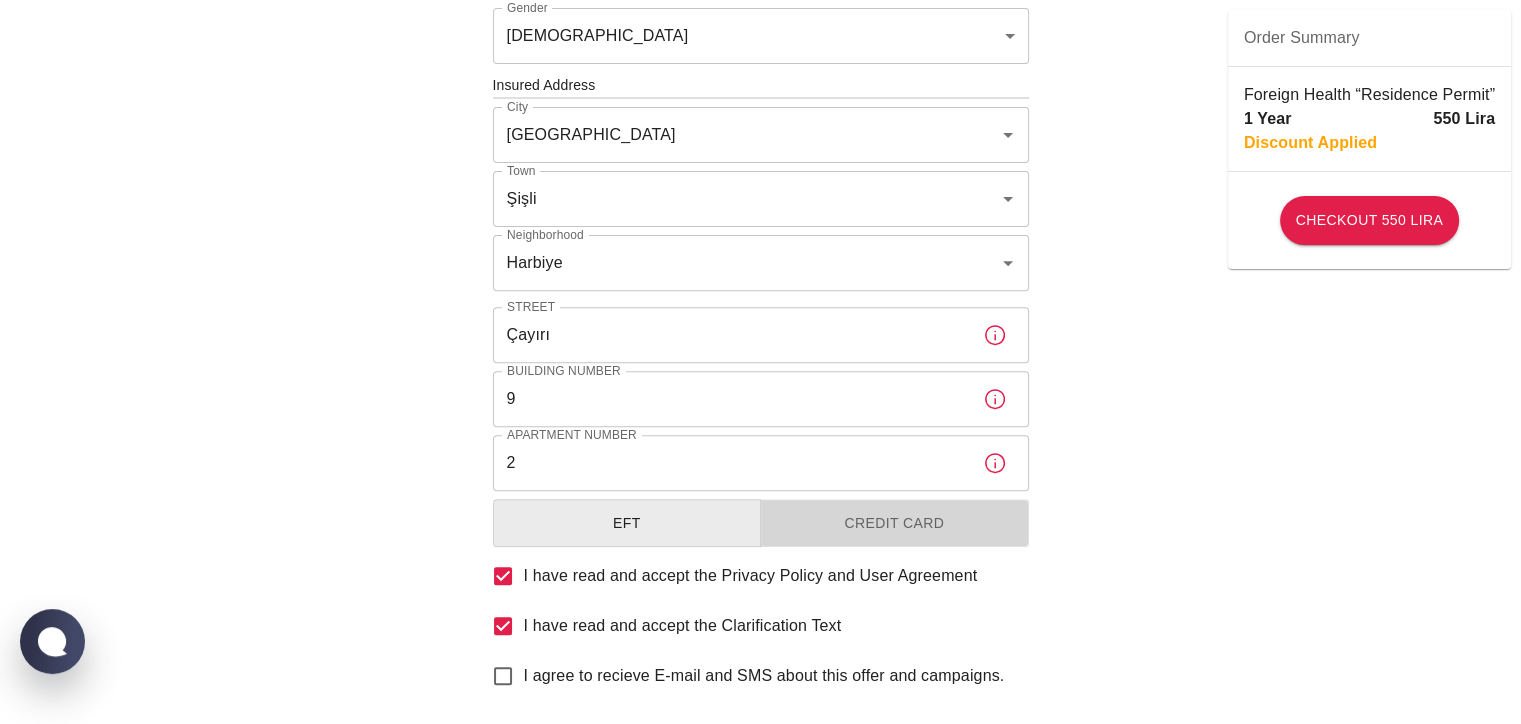 click on "Credit Card" at bounding box center (894, 523) 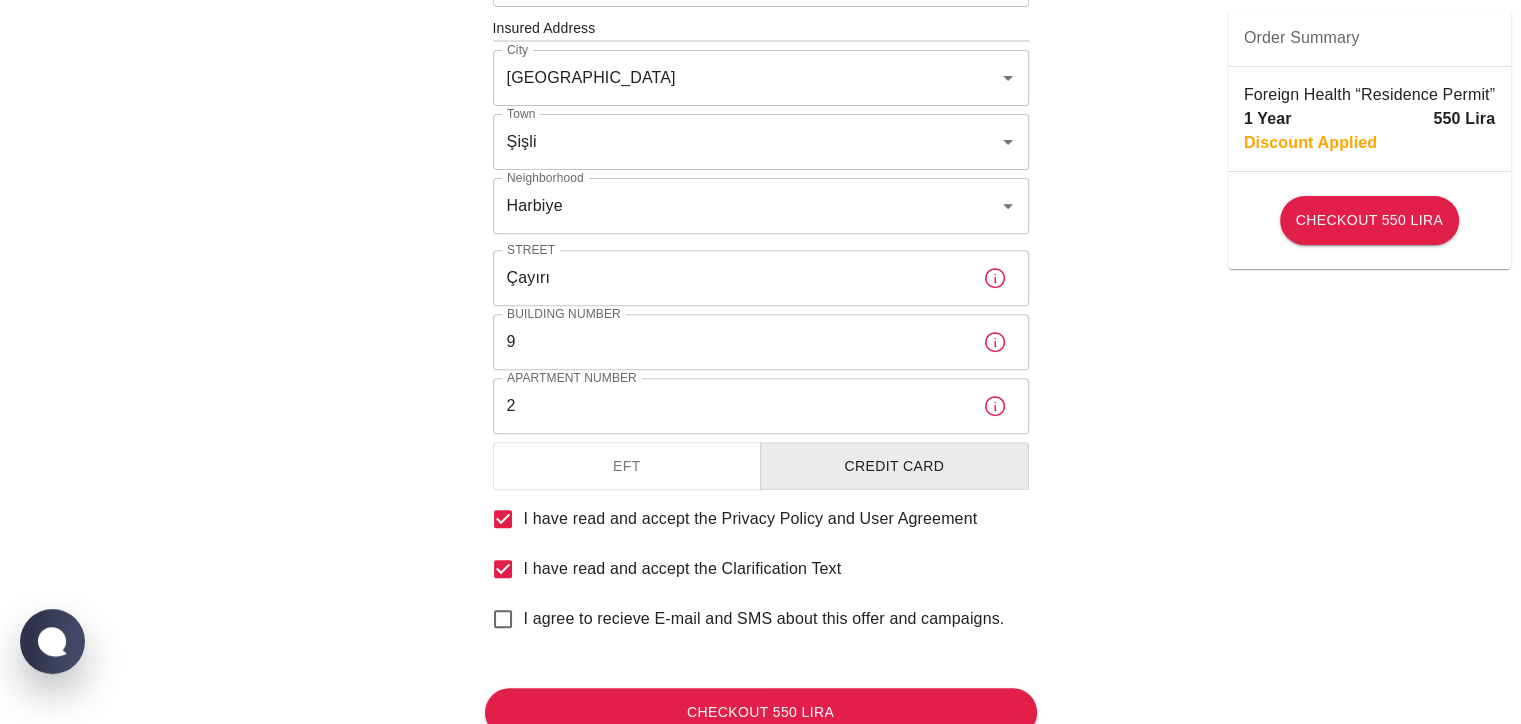 scroll, scrollTop: 824, scrollLeft: 0, axis: vertical 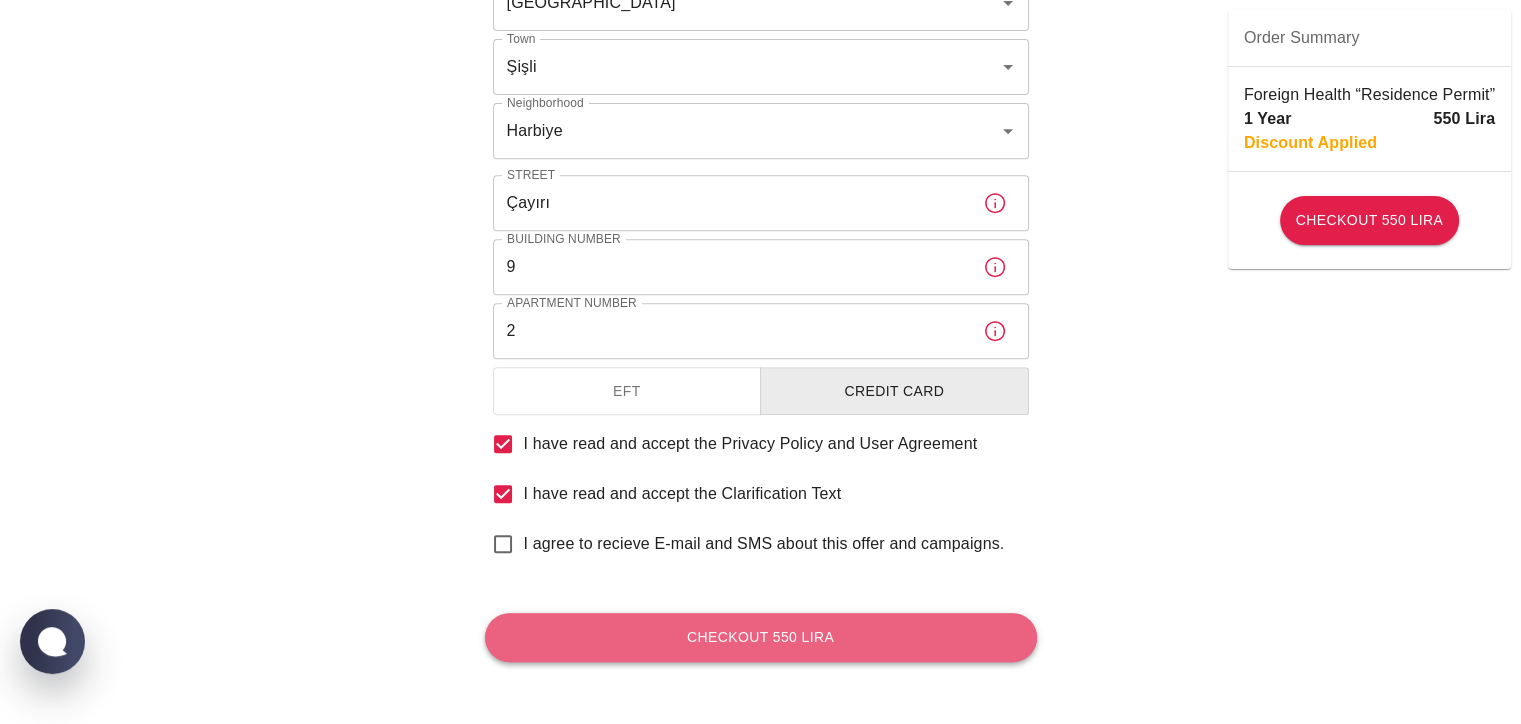 click on "Checkout 550 Lira" at bounding box center [761, 637] 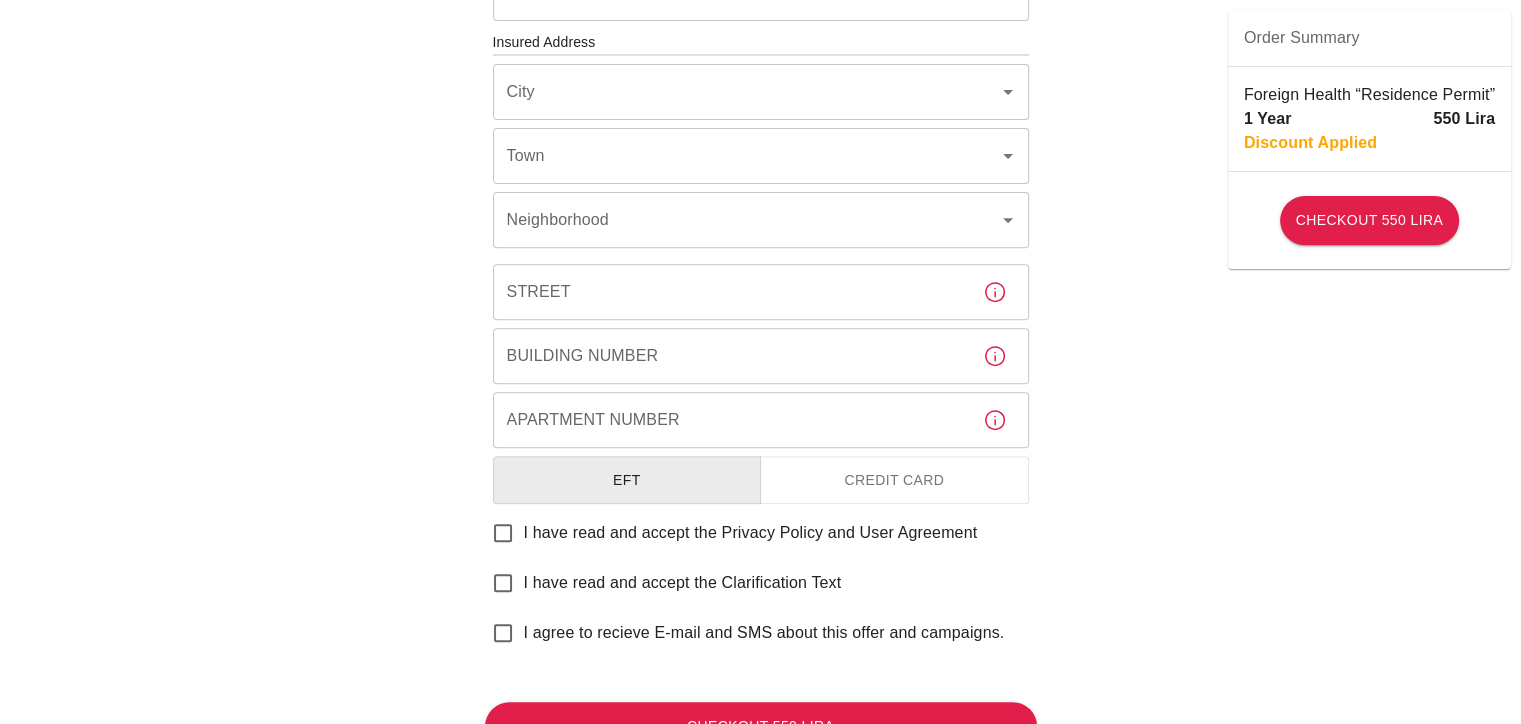 scroll, scrollTop: 824, scrollLeft: 0, axis: vertical 